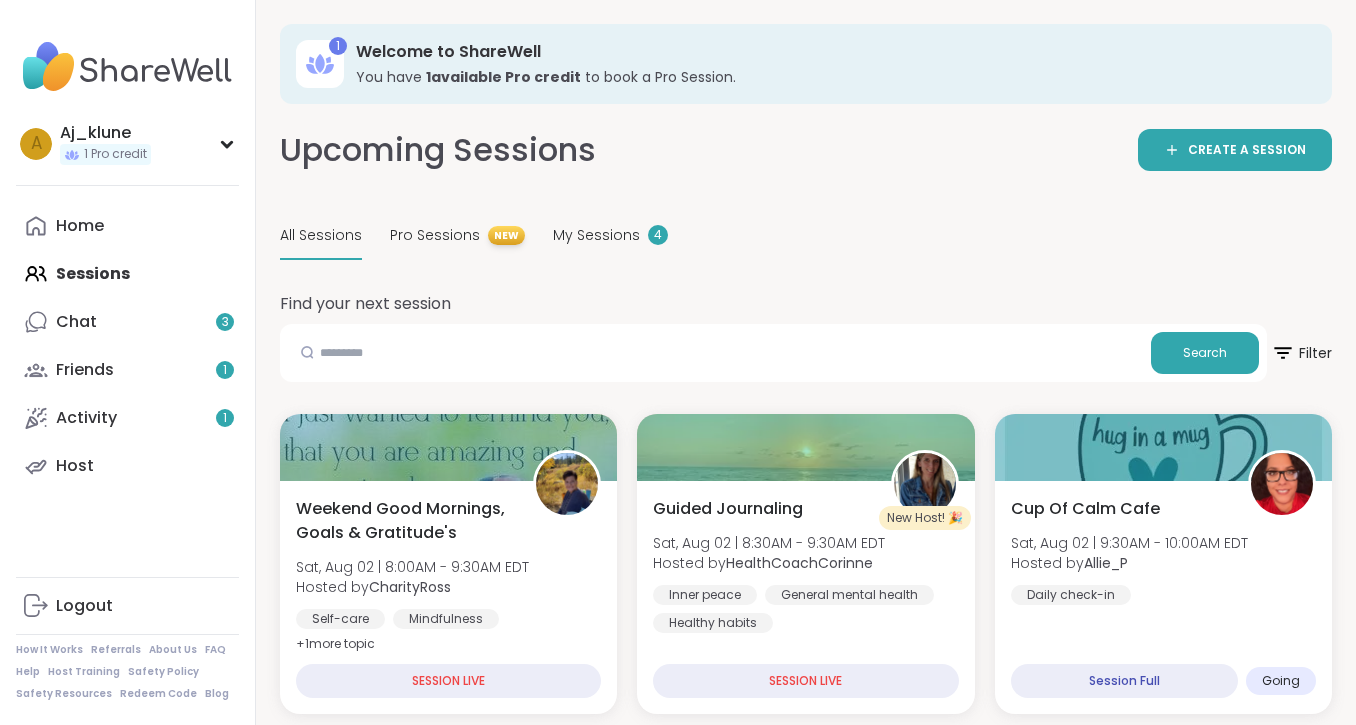 scroll, scrollTop: 0, scrollLeft: 0, axis: both 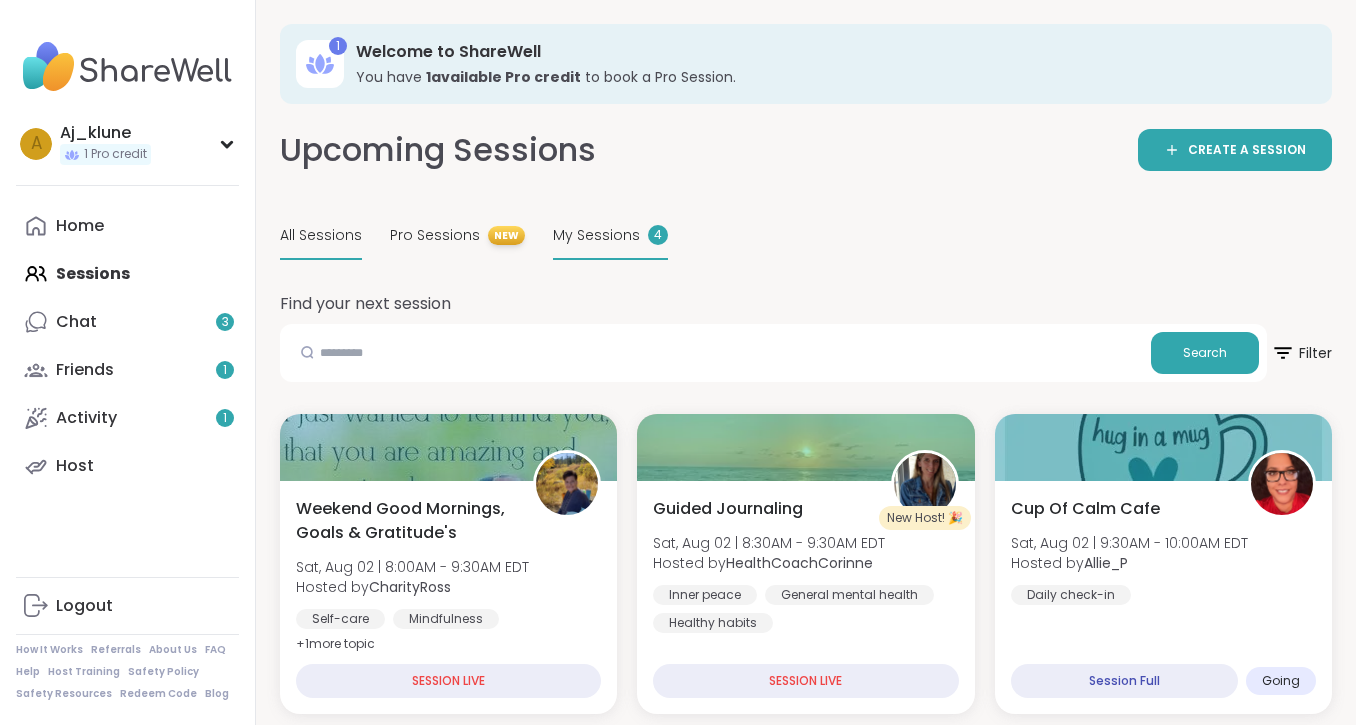 click on "My Sessions" at bounding box center [596, 235] 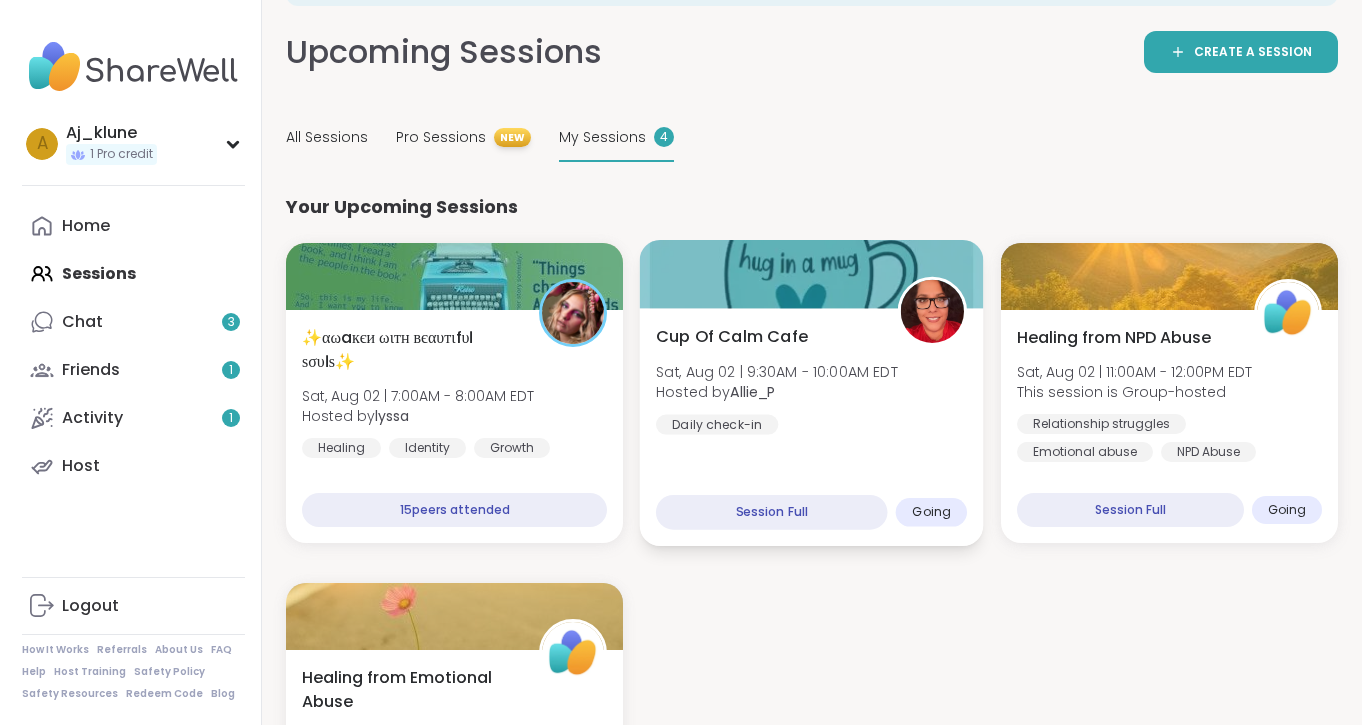 scroll, scrollTop: 97, scrollLeft: 0, axis: vertical 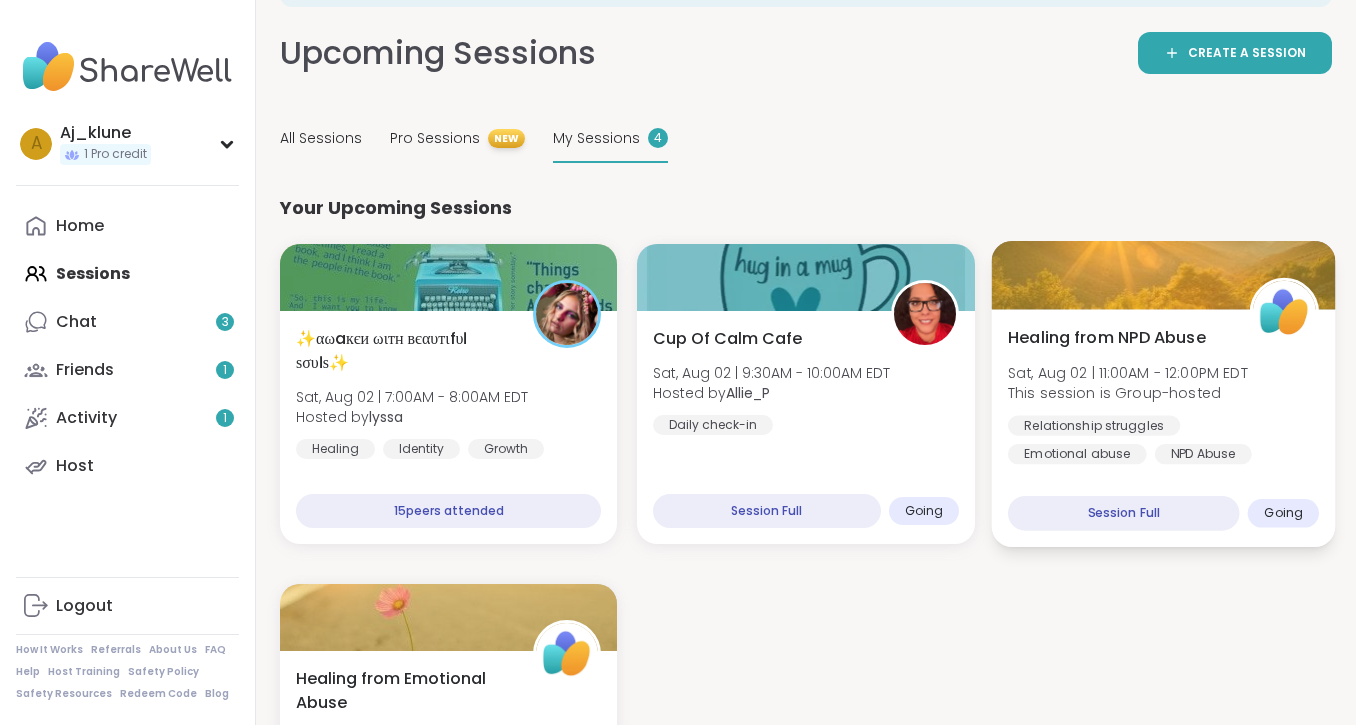 click on "Healing from NPD Abuse" at bounding box center [1107, 338] 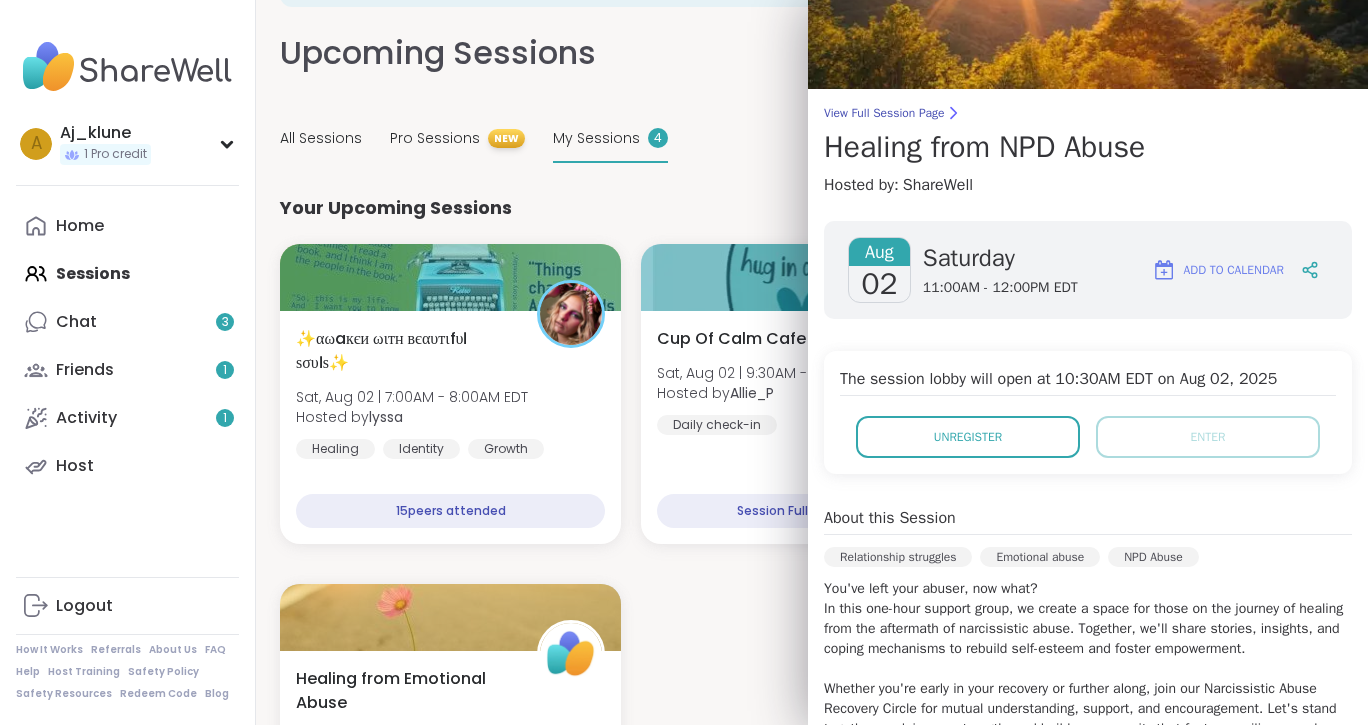 scroll, scrollTop: 0, scrollLeft: 0, axis: both 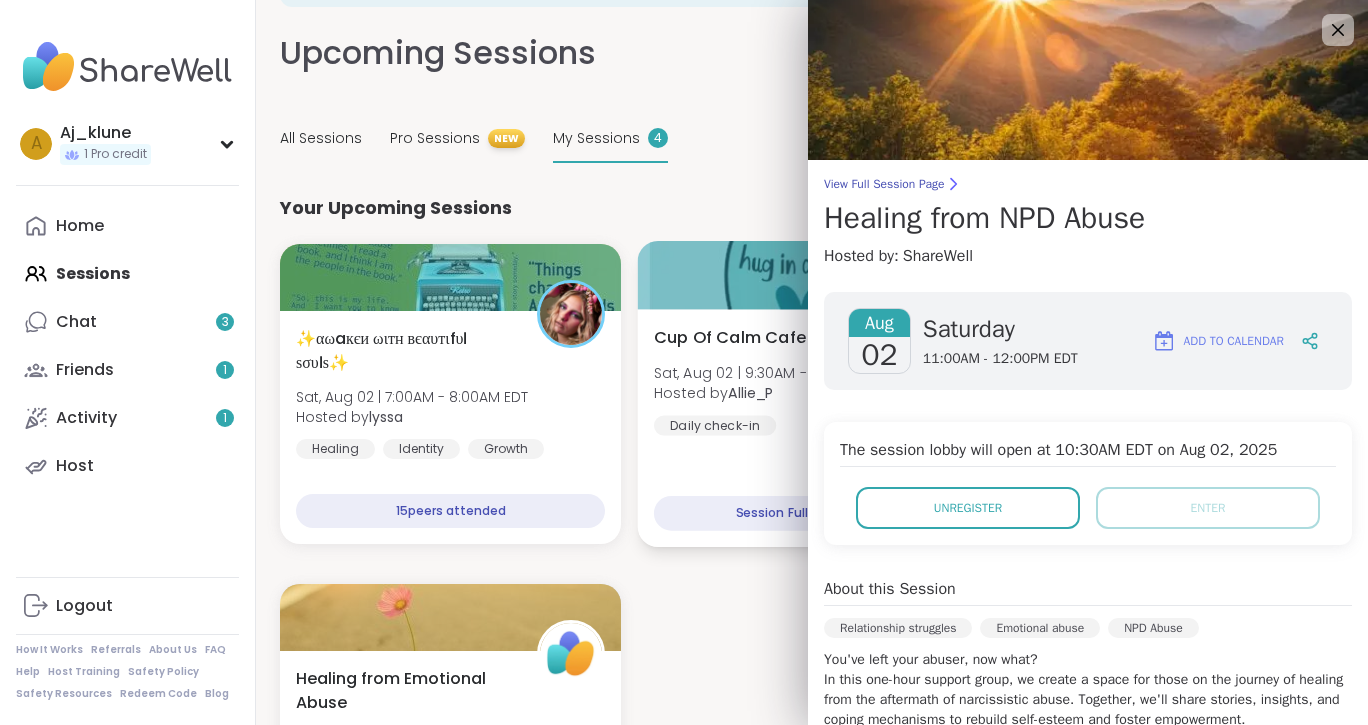 click on "Cup Of Calm Cafe Sat, Aug 02 | 9:30AM - 10:00AM EDT Hosted by [FIRST] [LAST] Daily check-in Session Full Going" at bounding box center [812, 428] 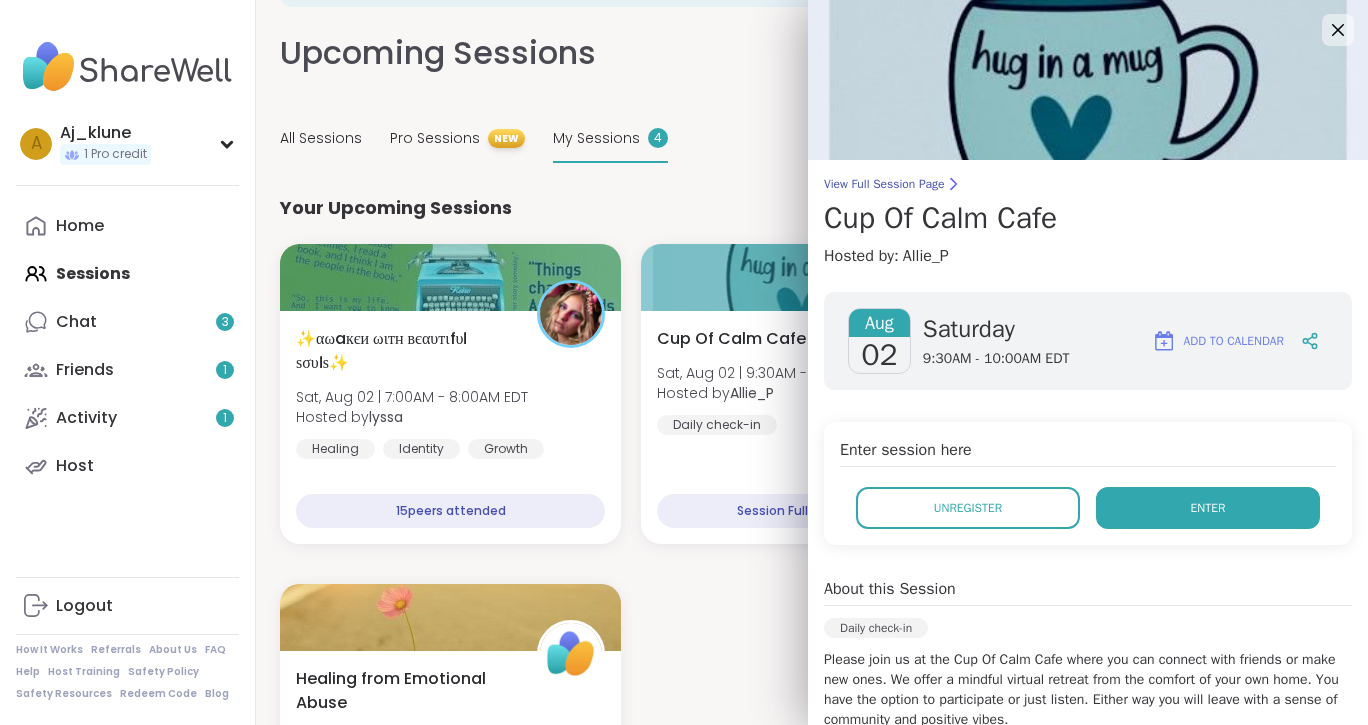 click on "Enter" at bounding box center (1208, 508) 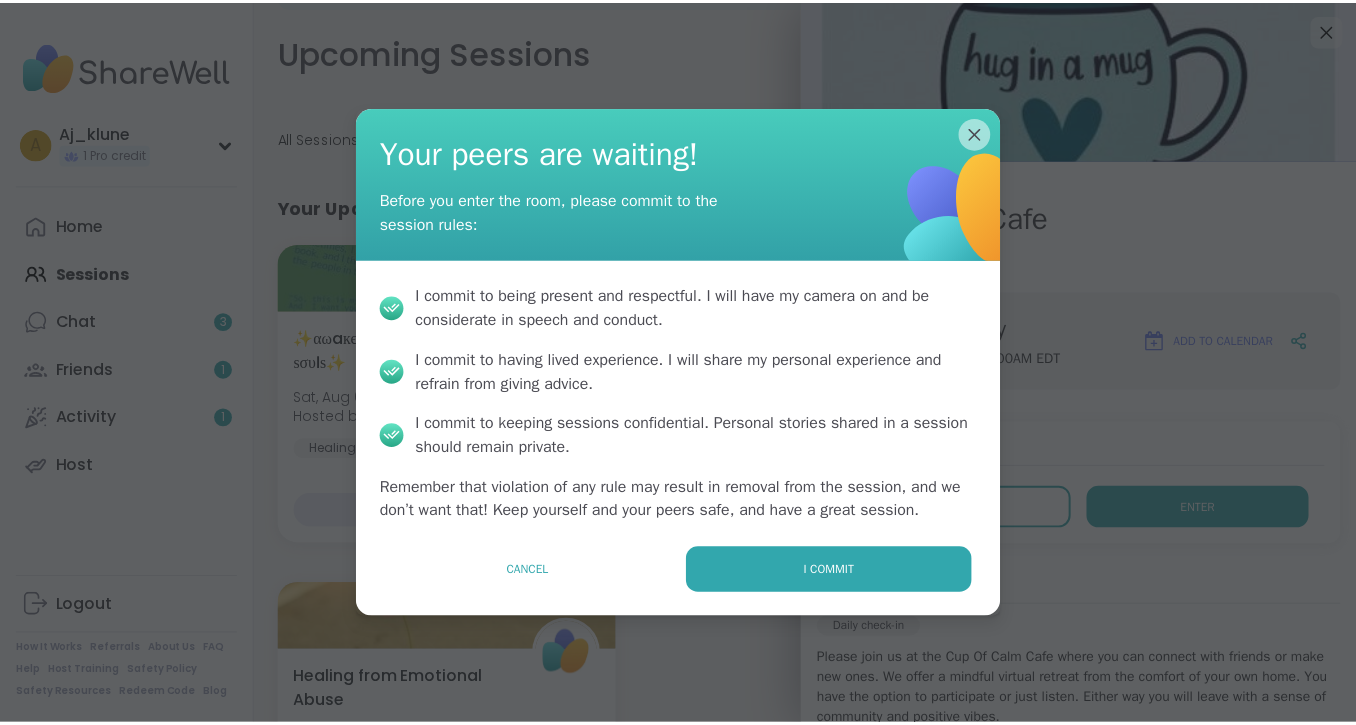 scroll, scrollTop: 68, scrollLeft: 0, axis: vertical 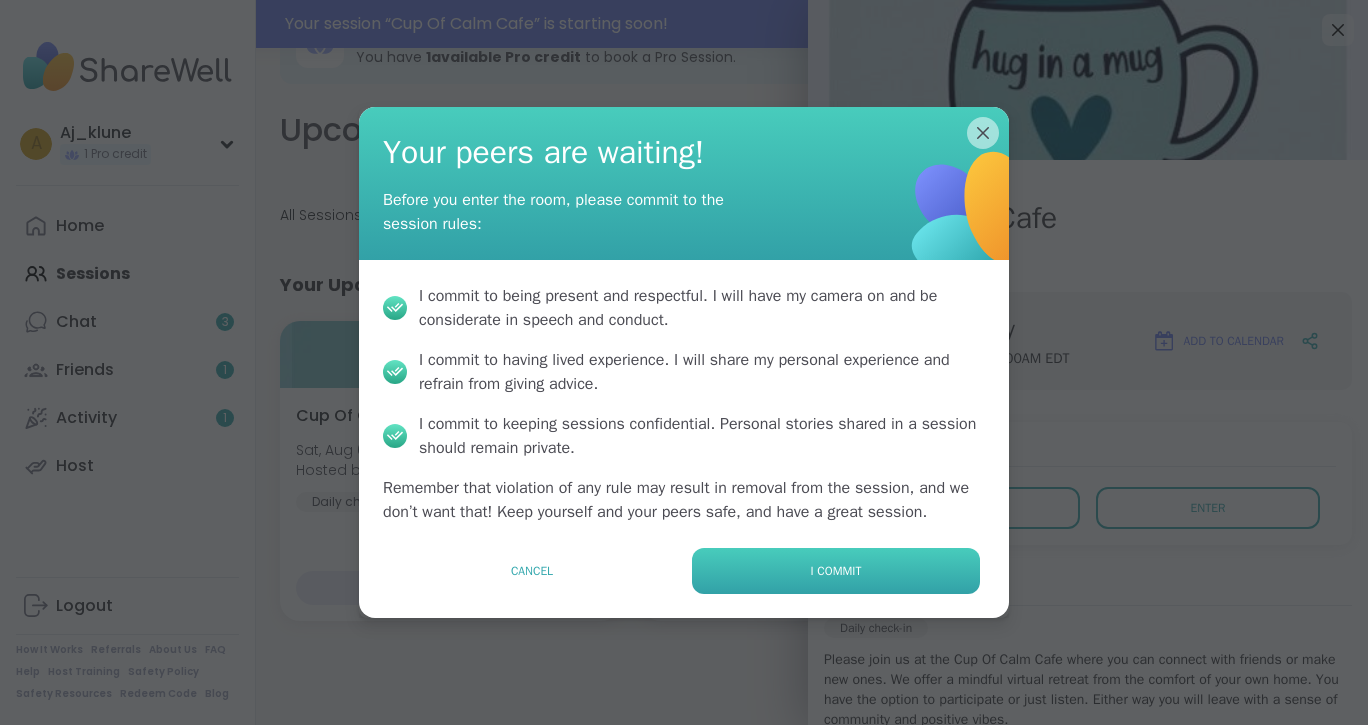 click on "I commit" at bounding box center (836, 571) 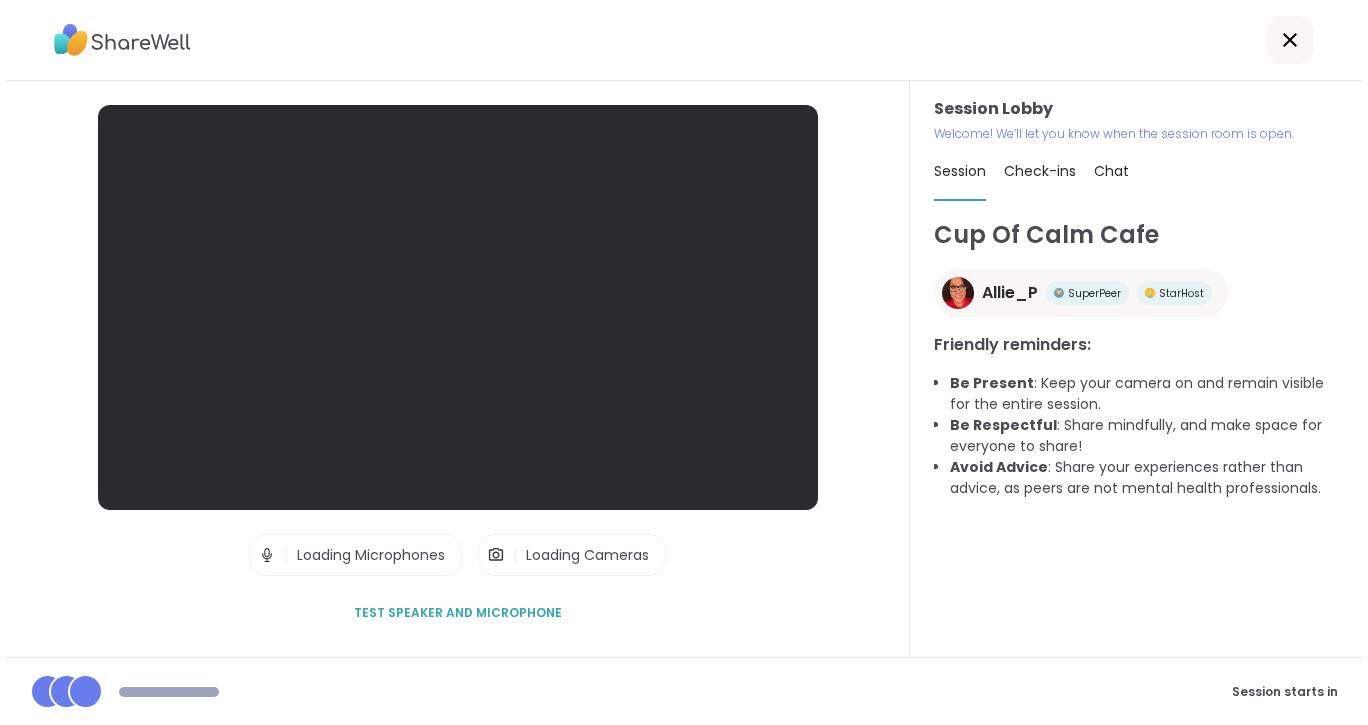 scroll, scrollTop: 0, scrollLeft: 0, axis: both 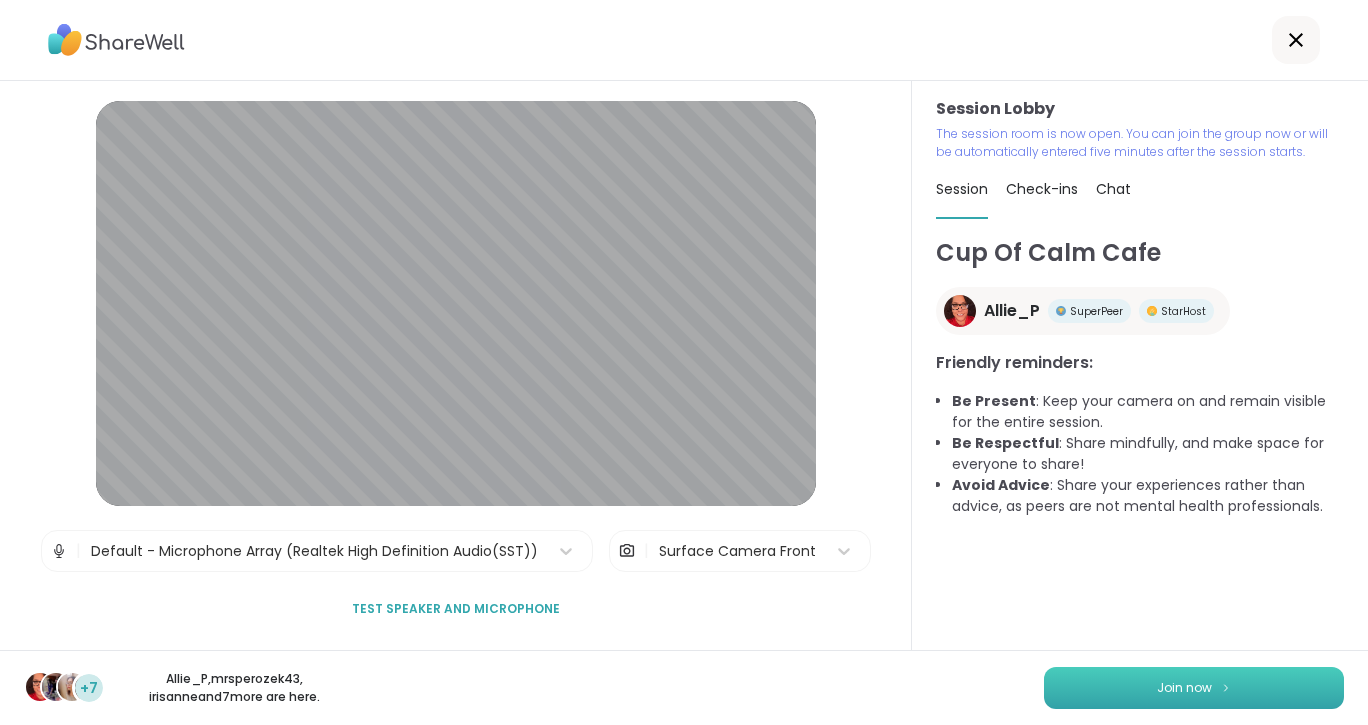 click on "Join now" at bounding box center (1194, 688) 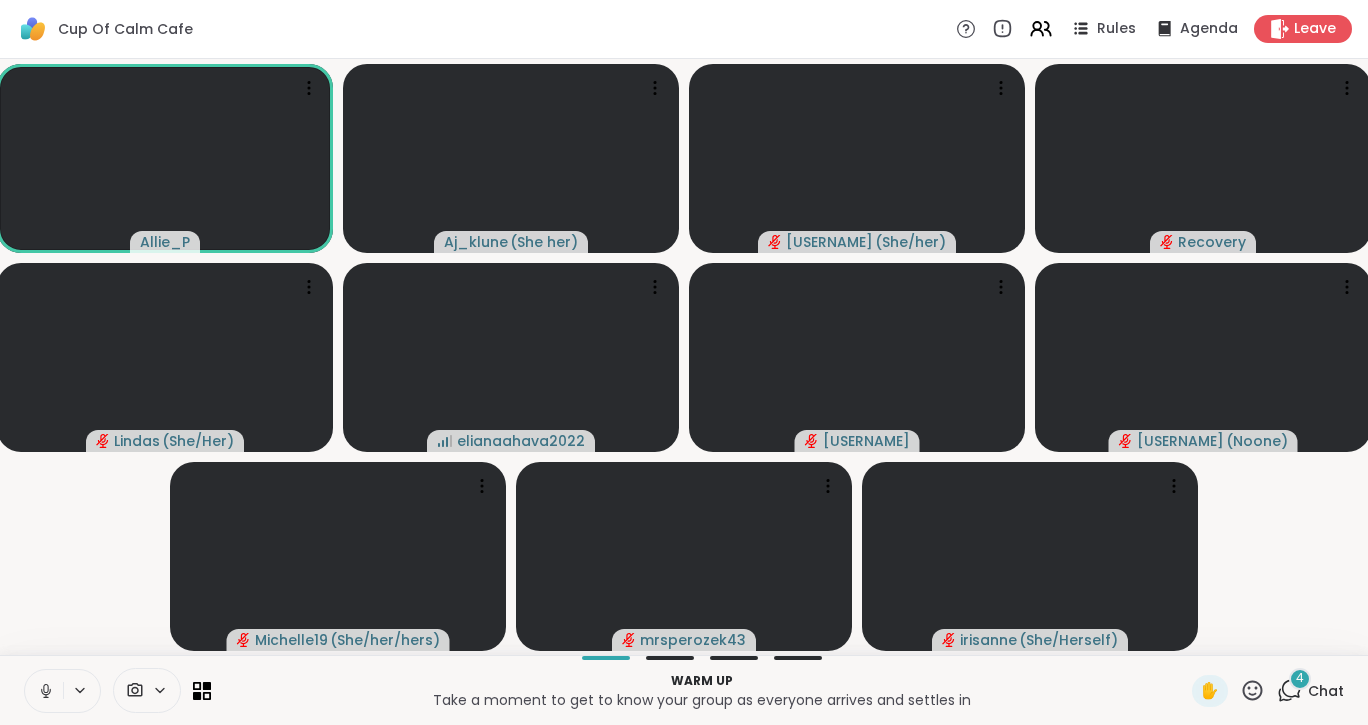 click 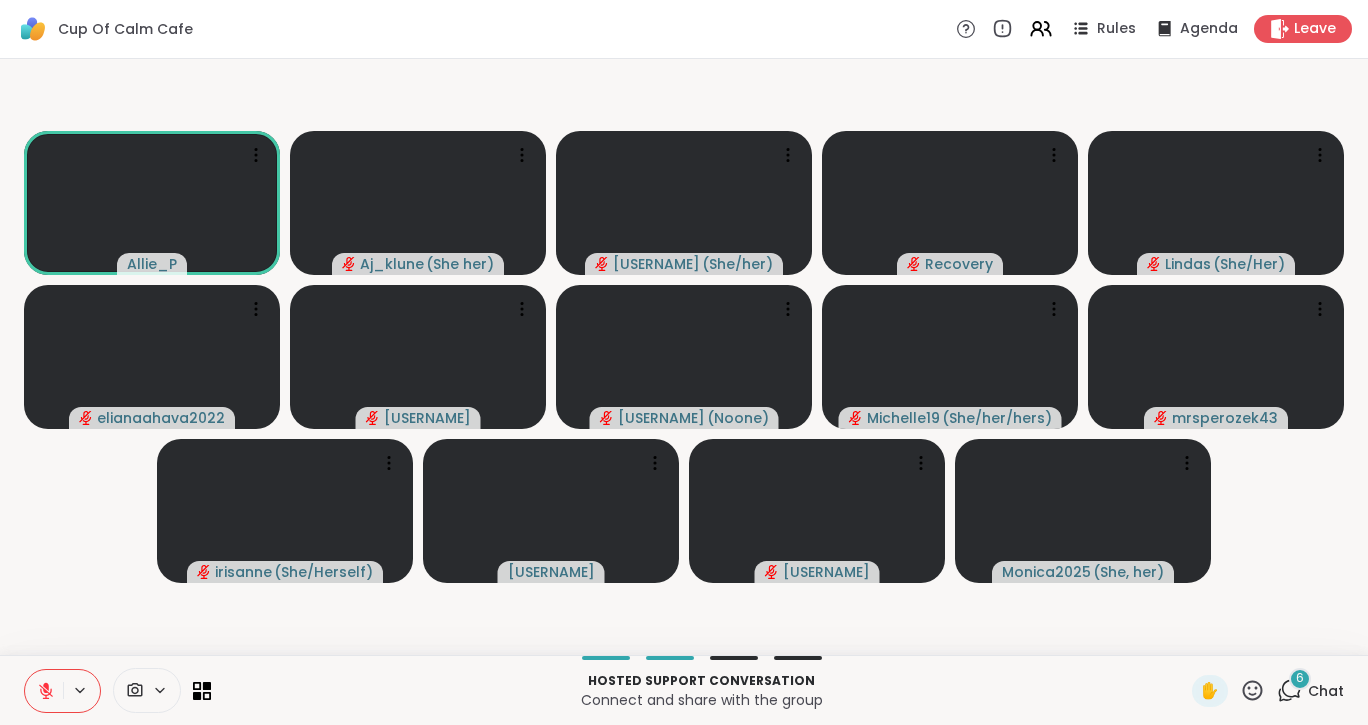 click 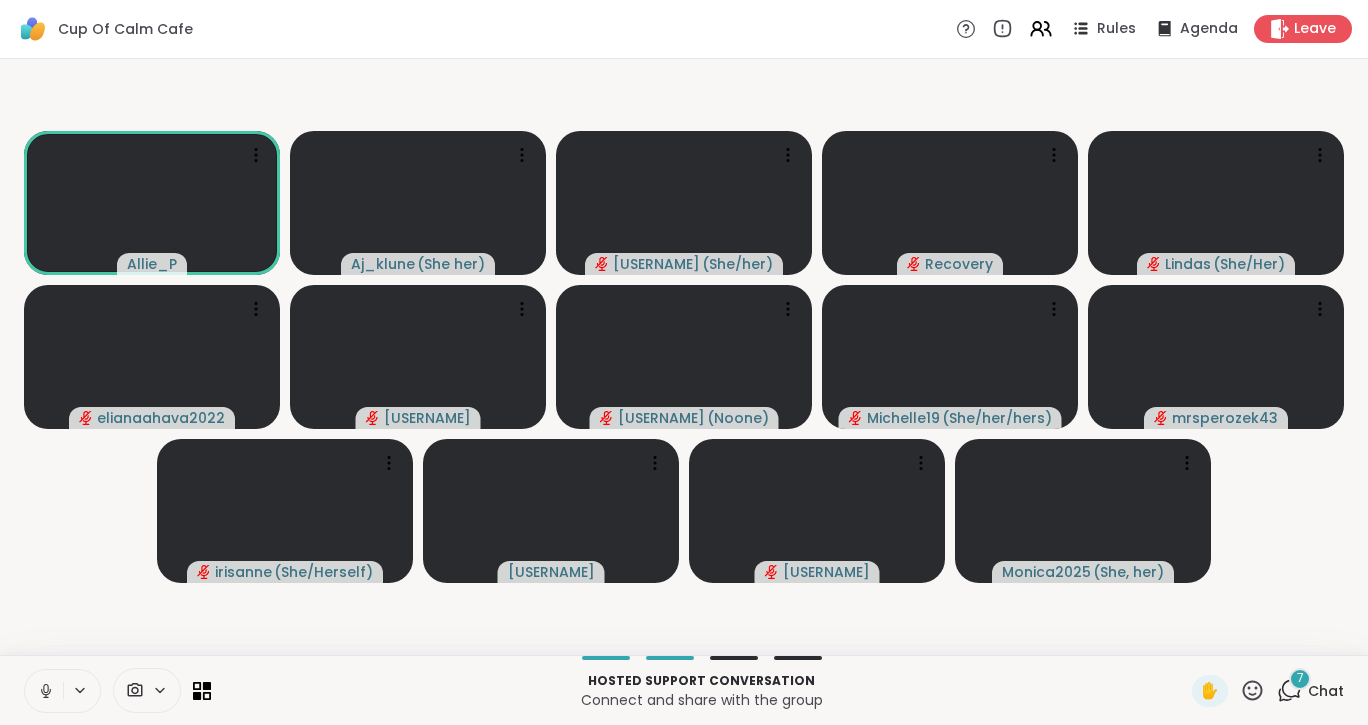 click 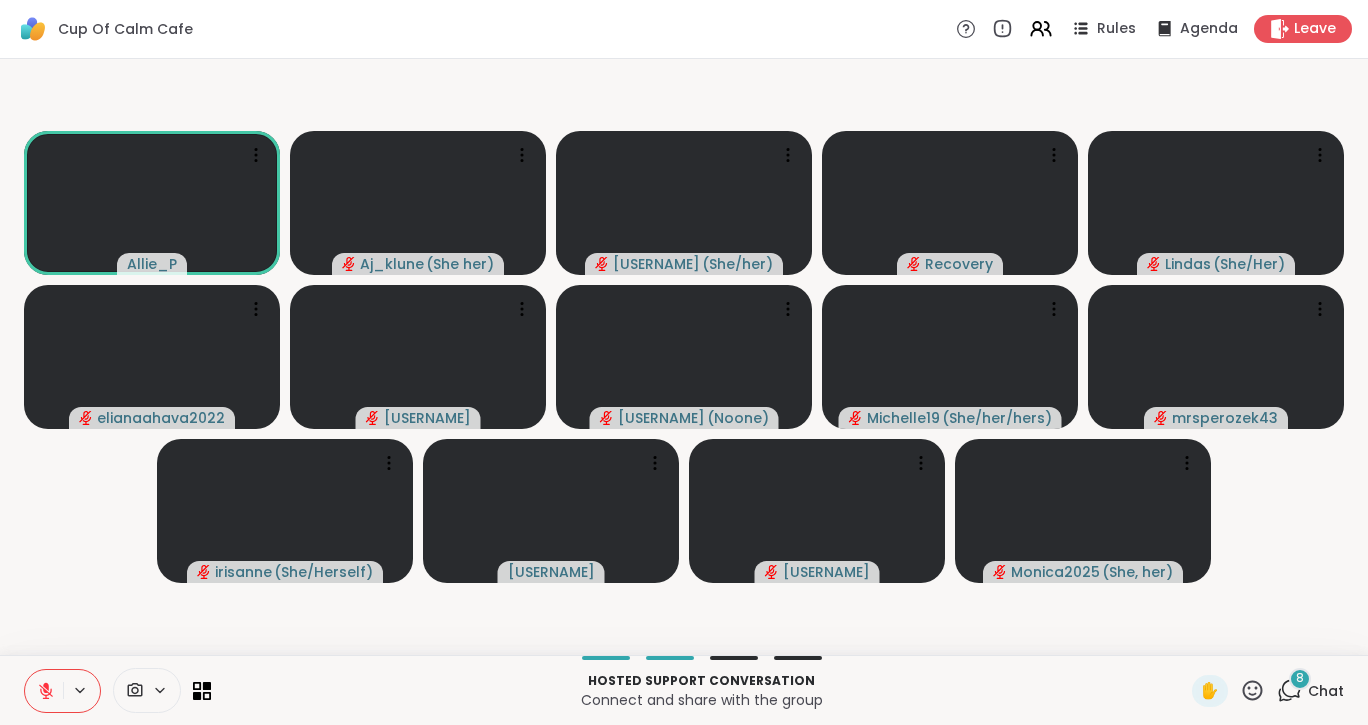 click 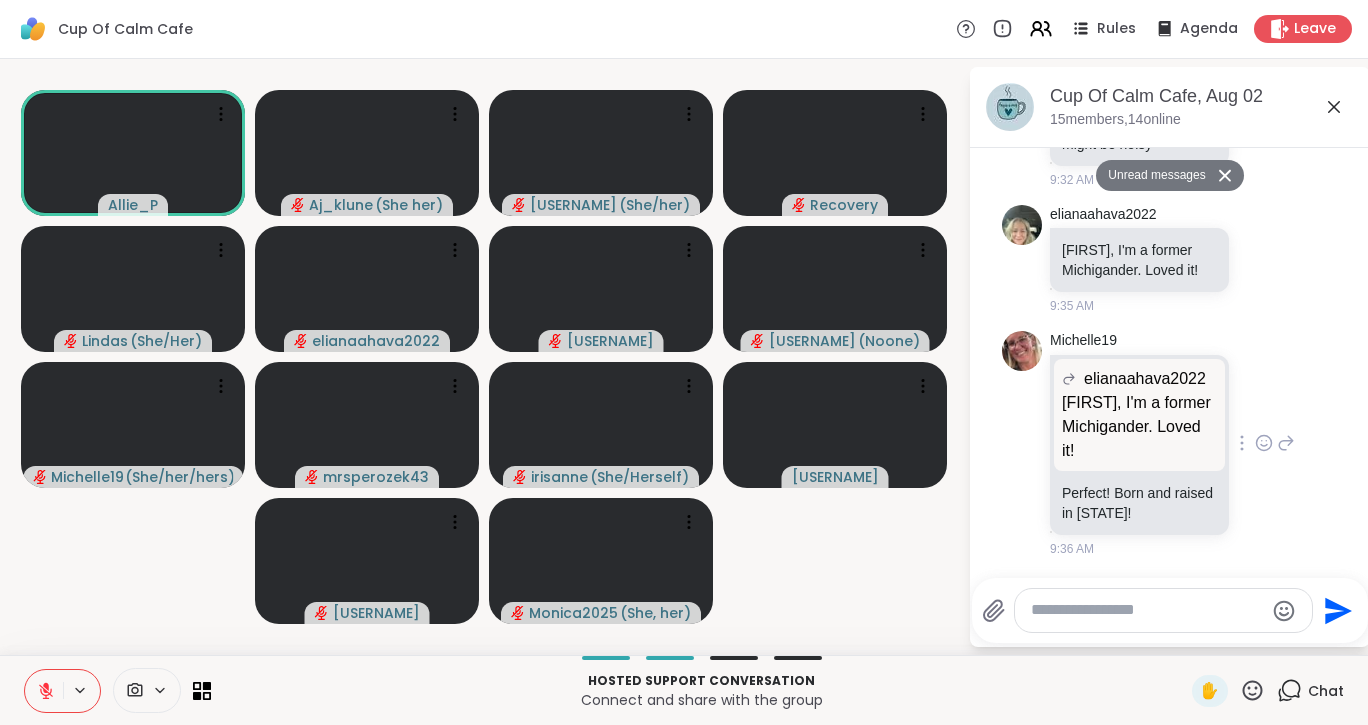 scroll, scrollTop: 3700, scrollLeft: 0, axis: vertical 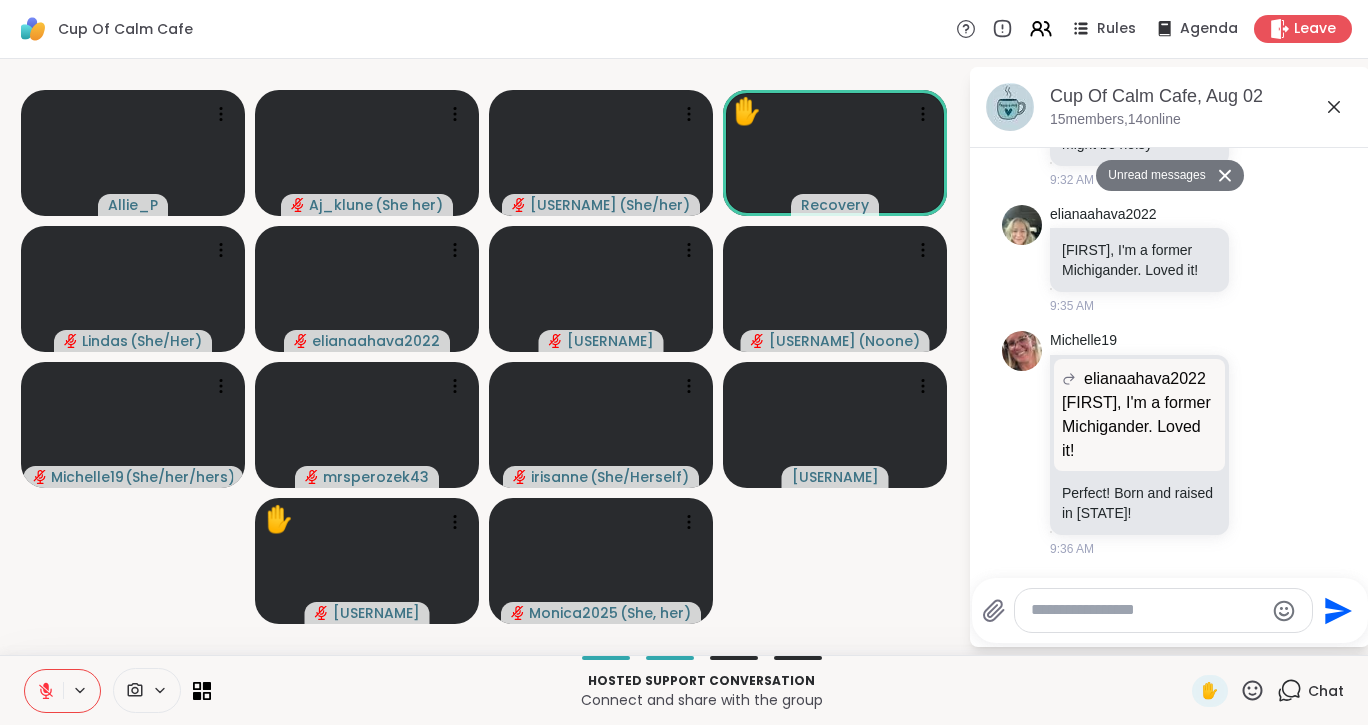 click on "✋" at bounding box center (1210, 691) 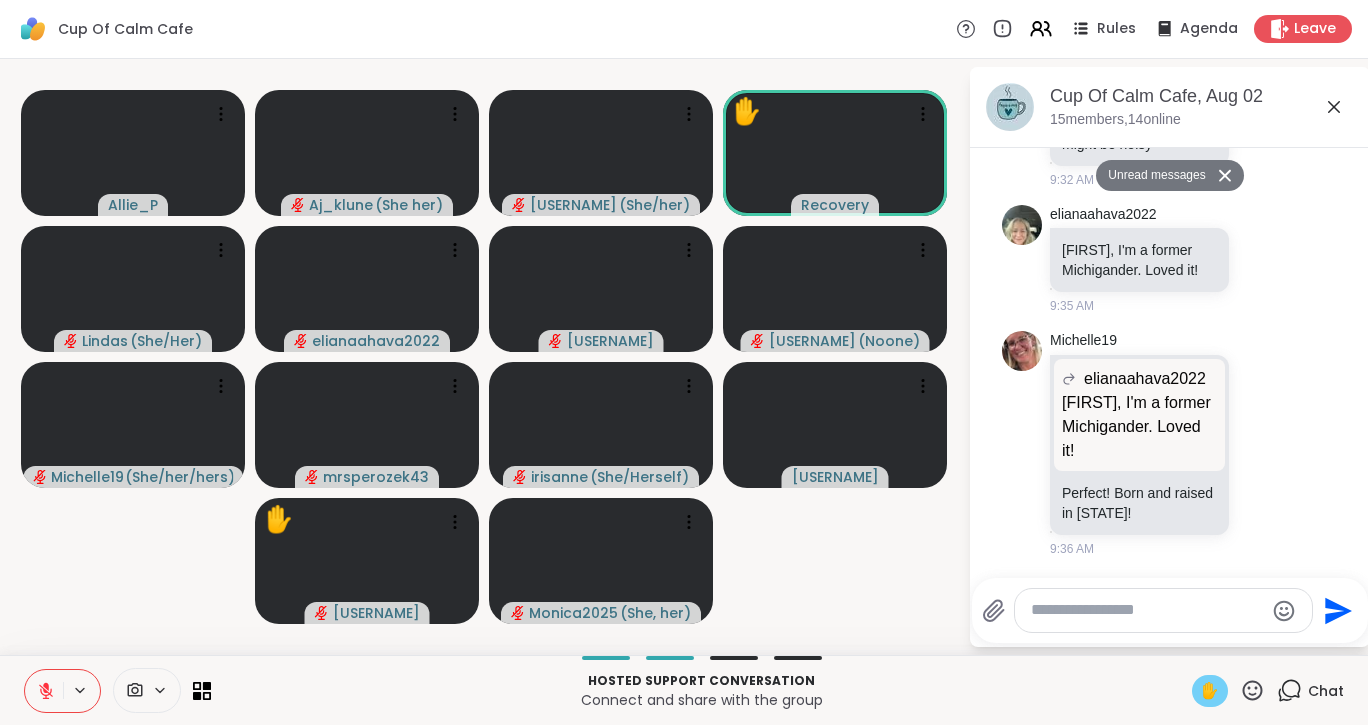 click on "✋" at bounding box center [1210, 691] 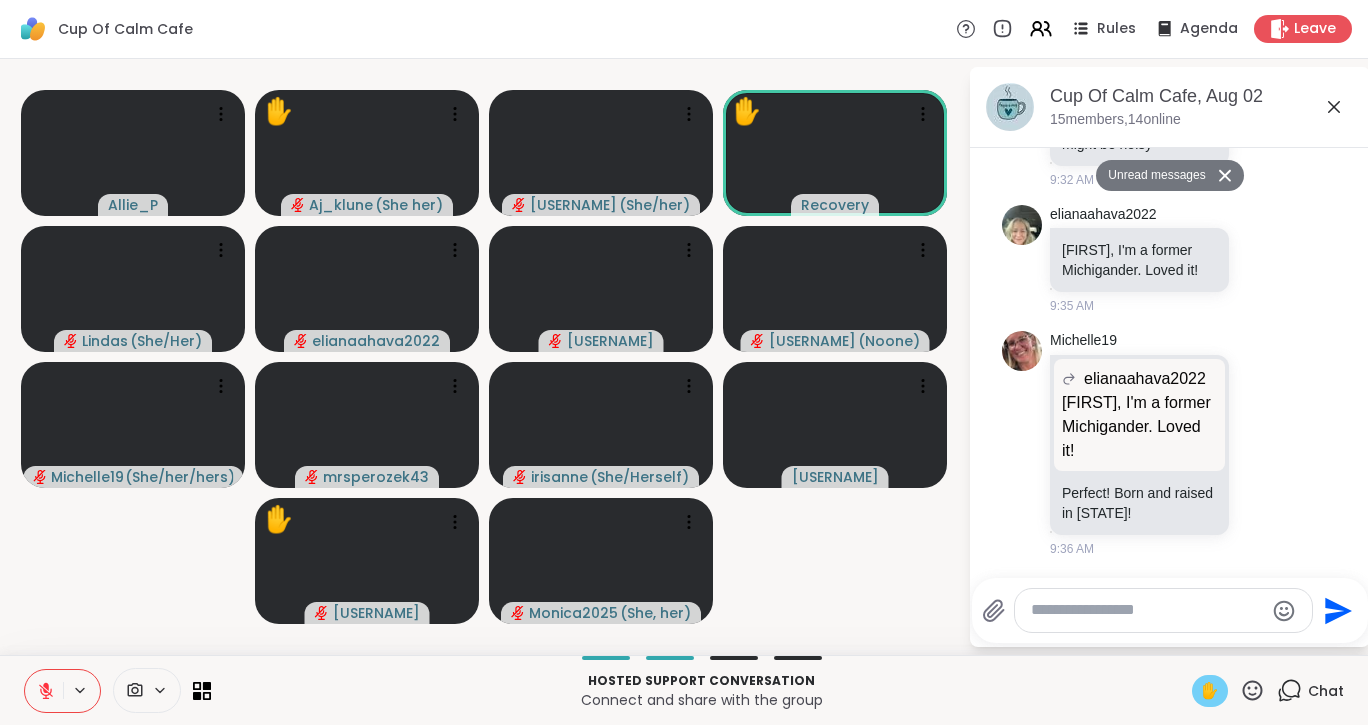click 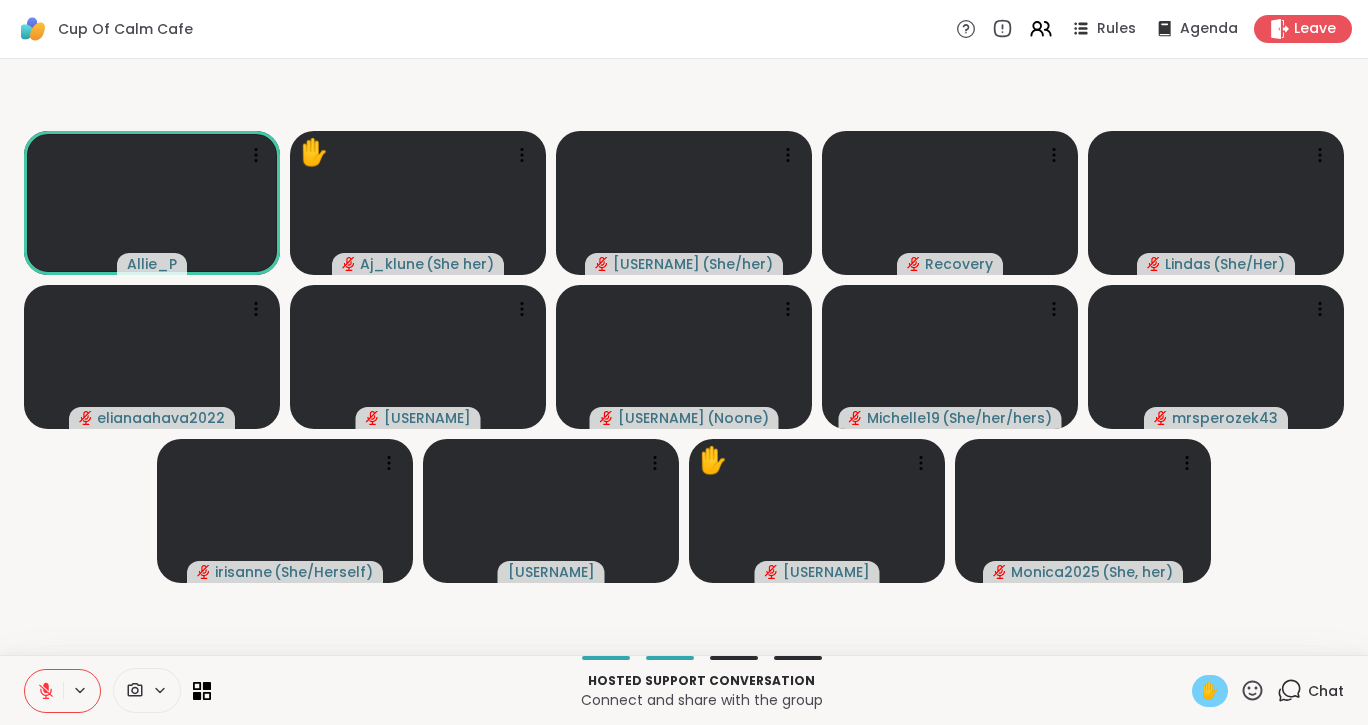 click at bounding box center (44, 691) 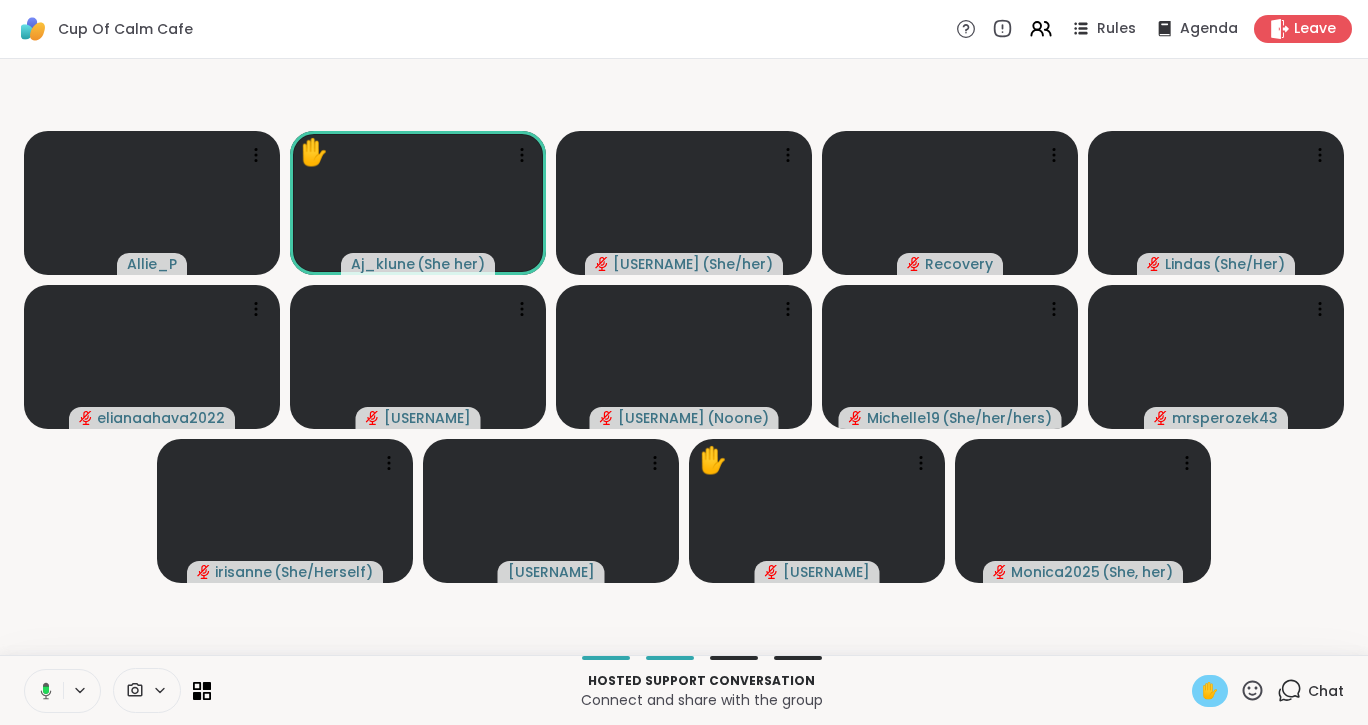 click on "✋" at bounding box center (1210, 691) 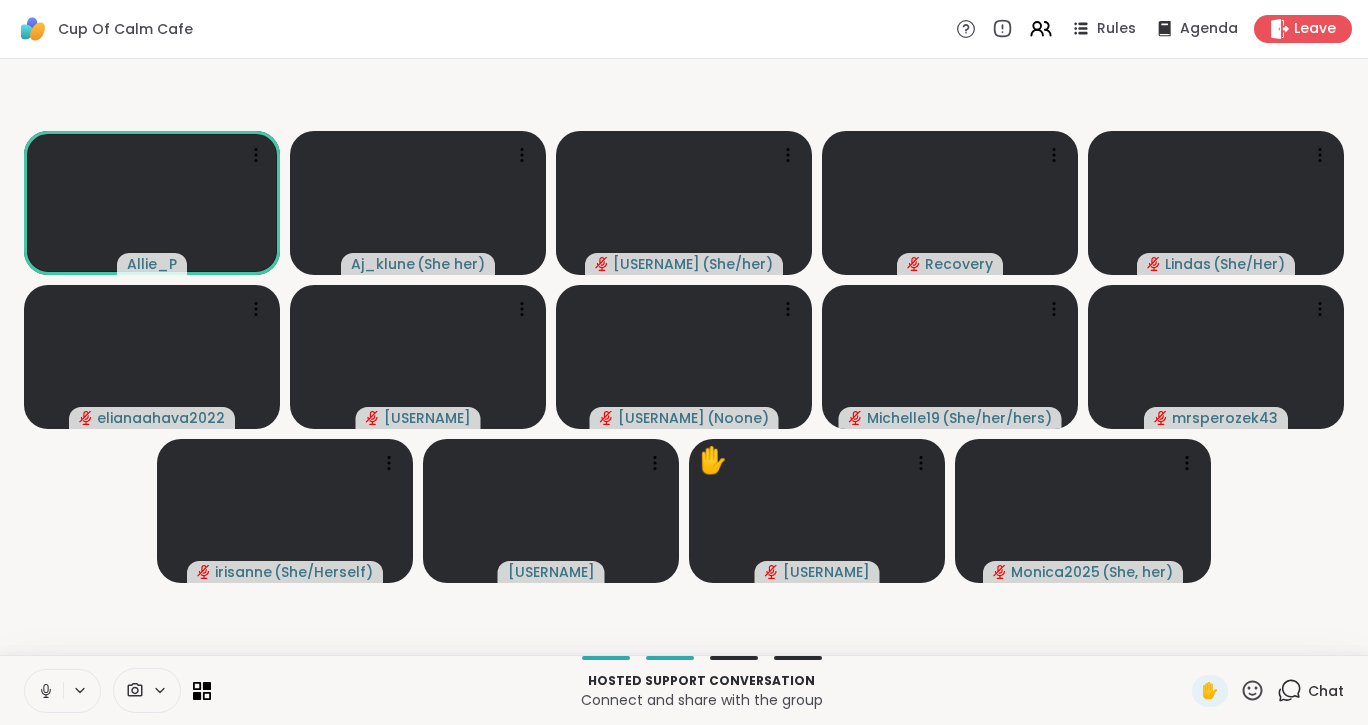 click 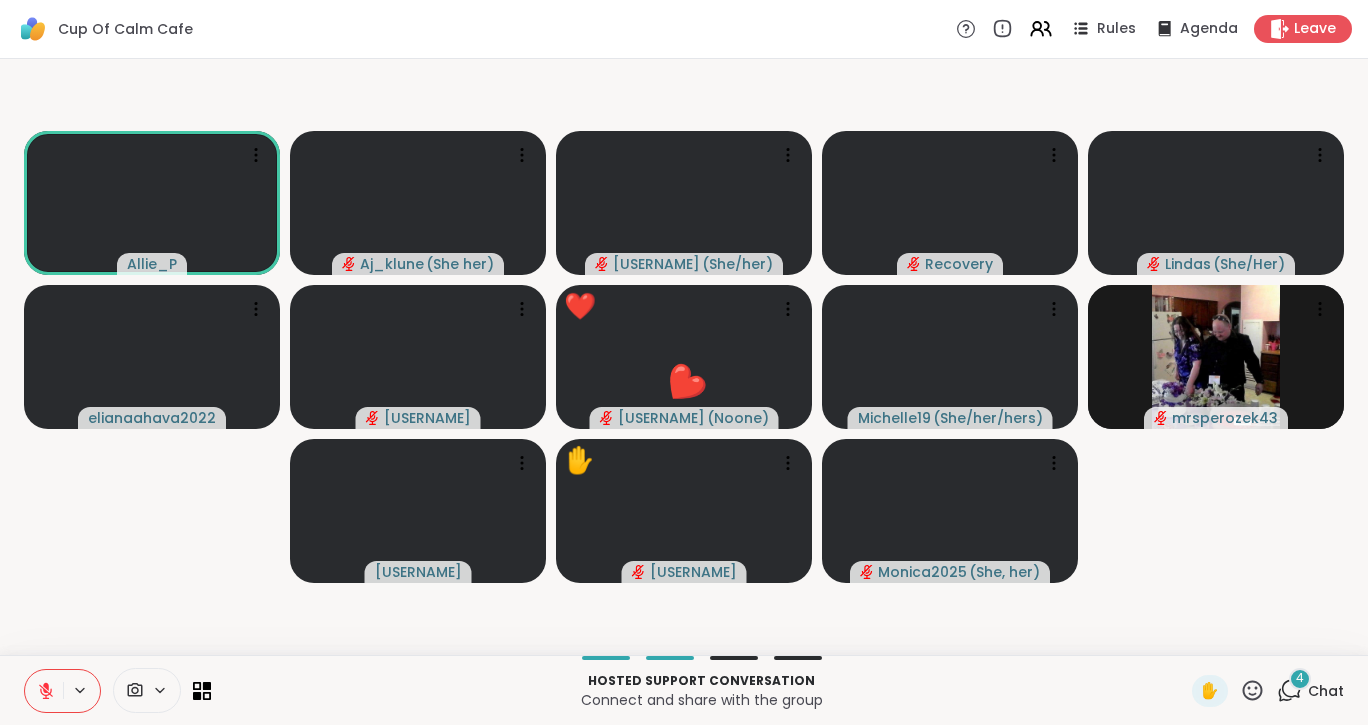 drag, startPoint x: 1210, startPoint y: 692, endPoint x: 1207, endPoint y: 707, distance: 15.297058 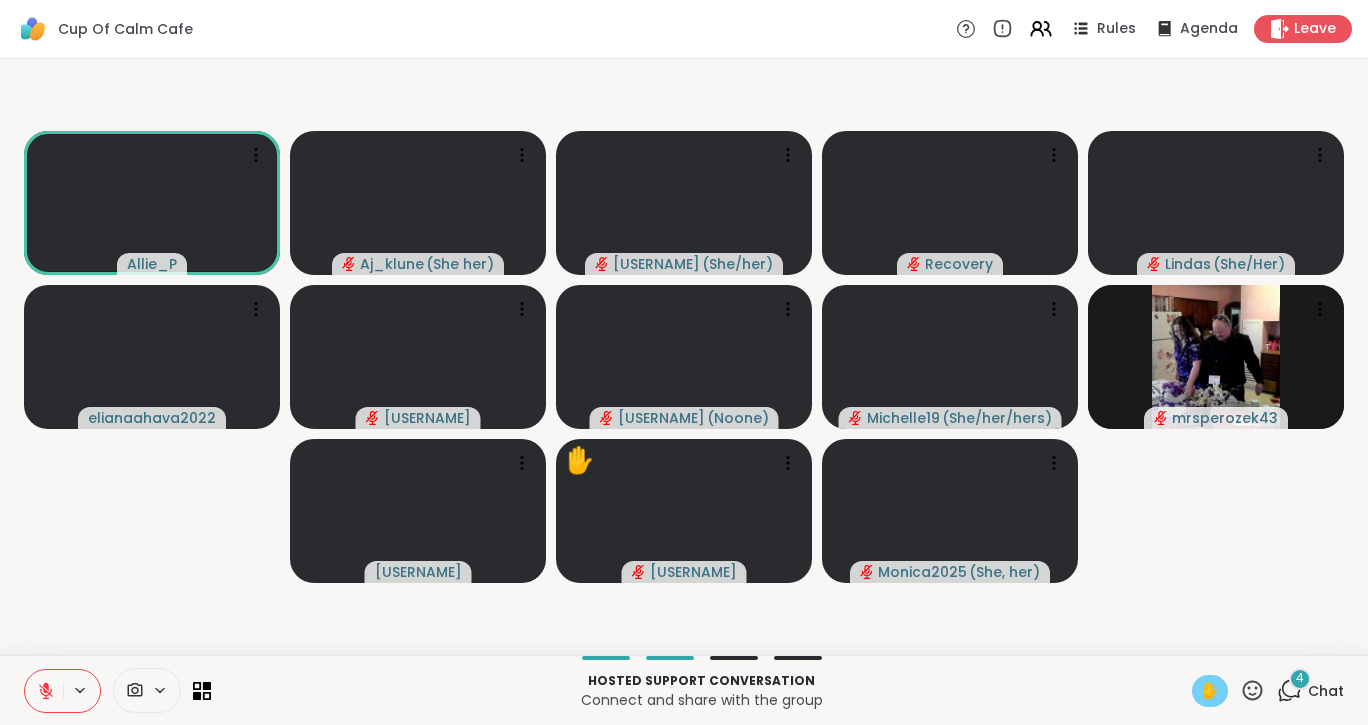 click on "✋" at bounding box center (1210, 691) 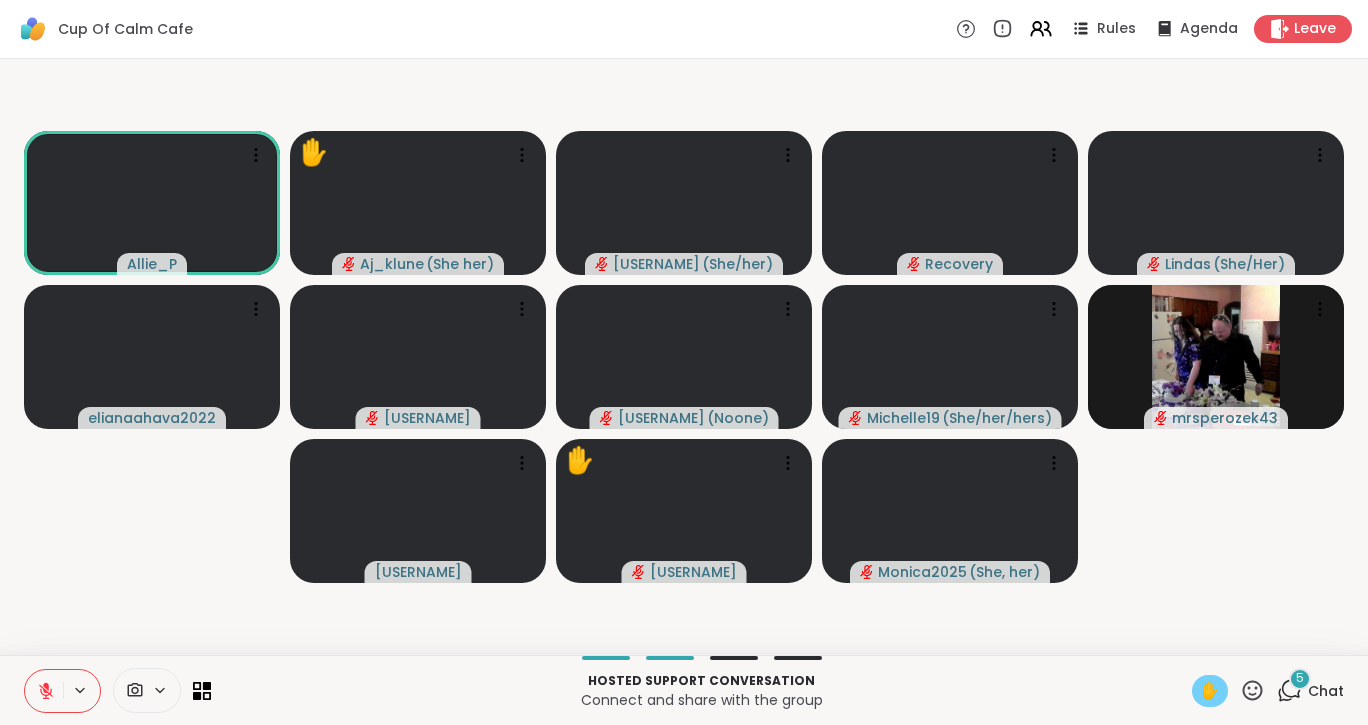 click 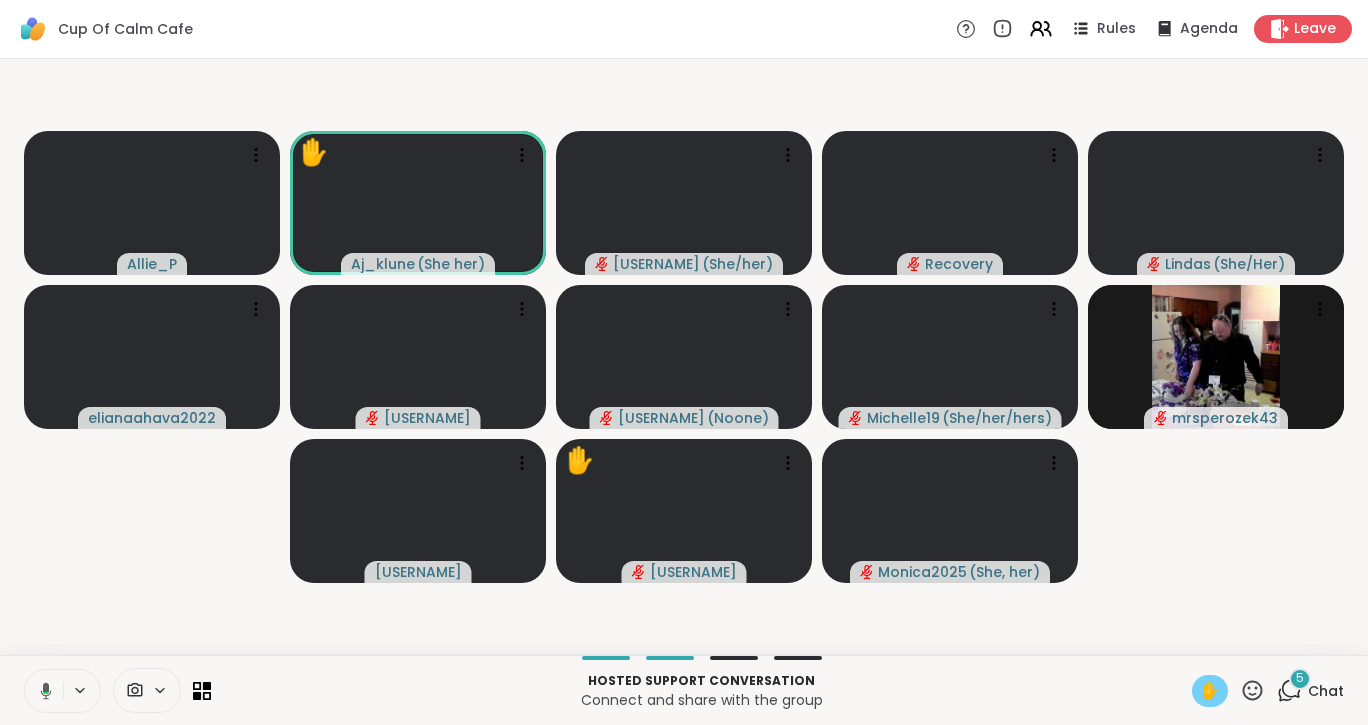 click 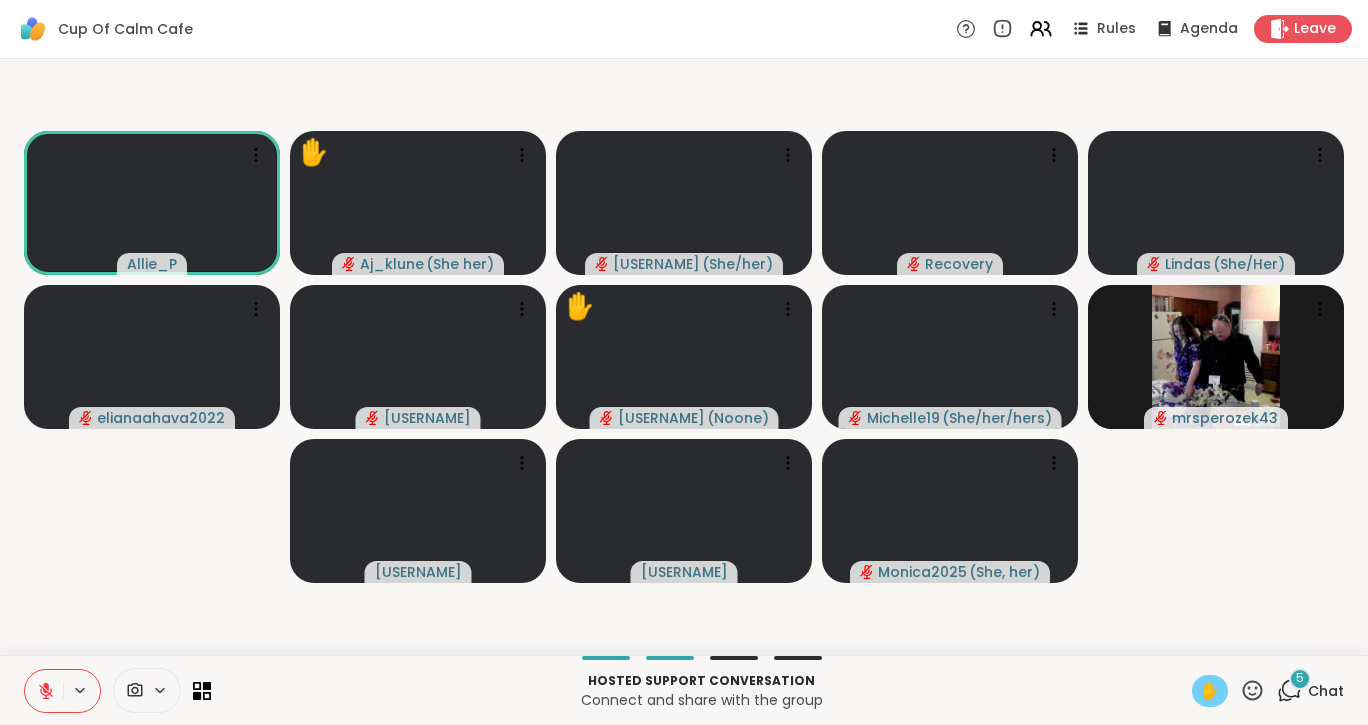 click 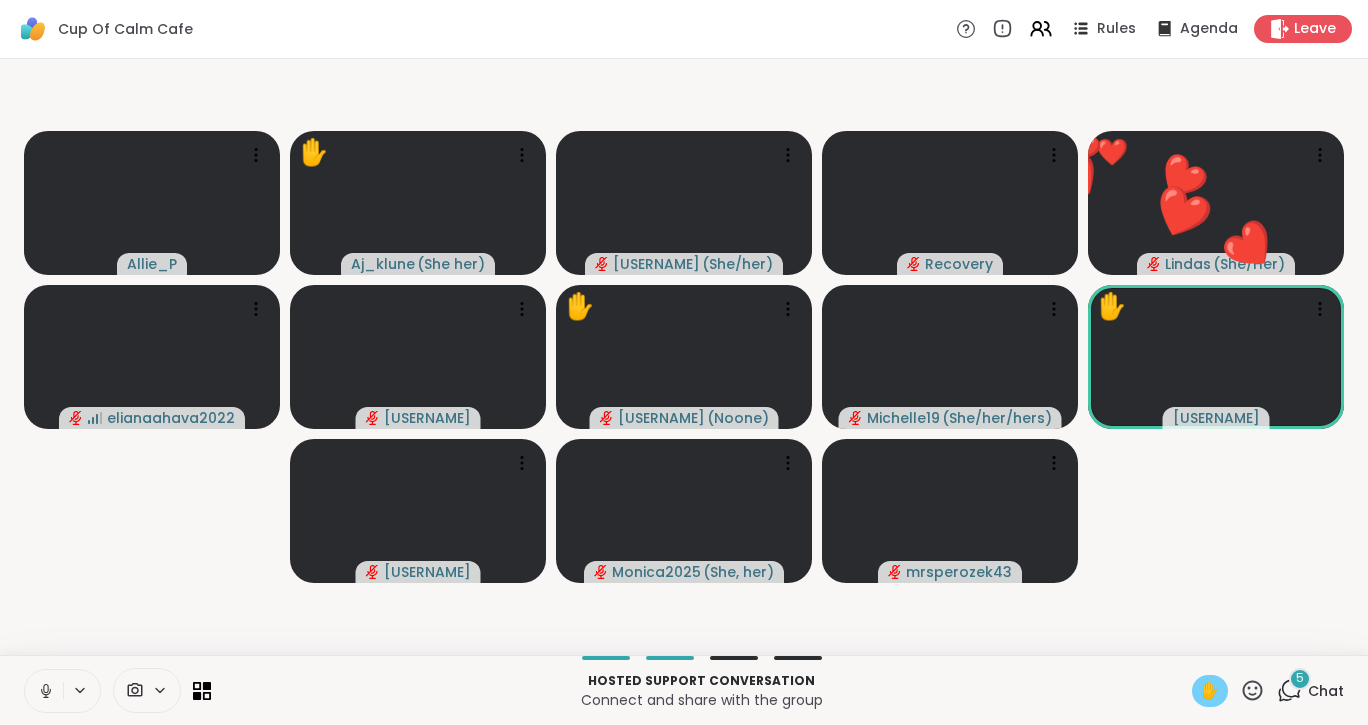 click 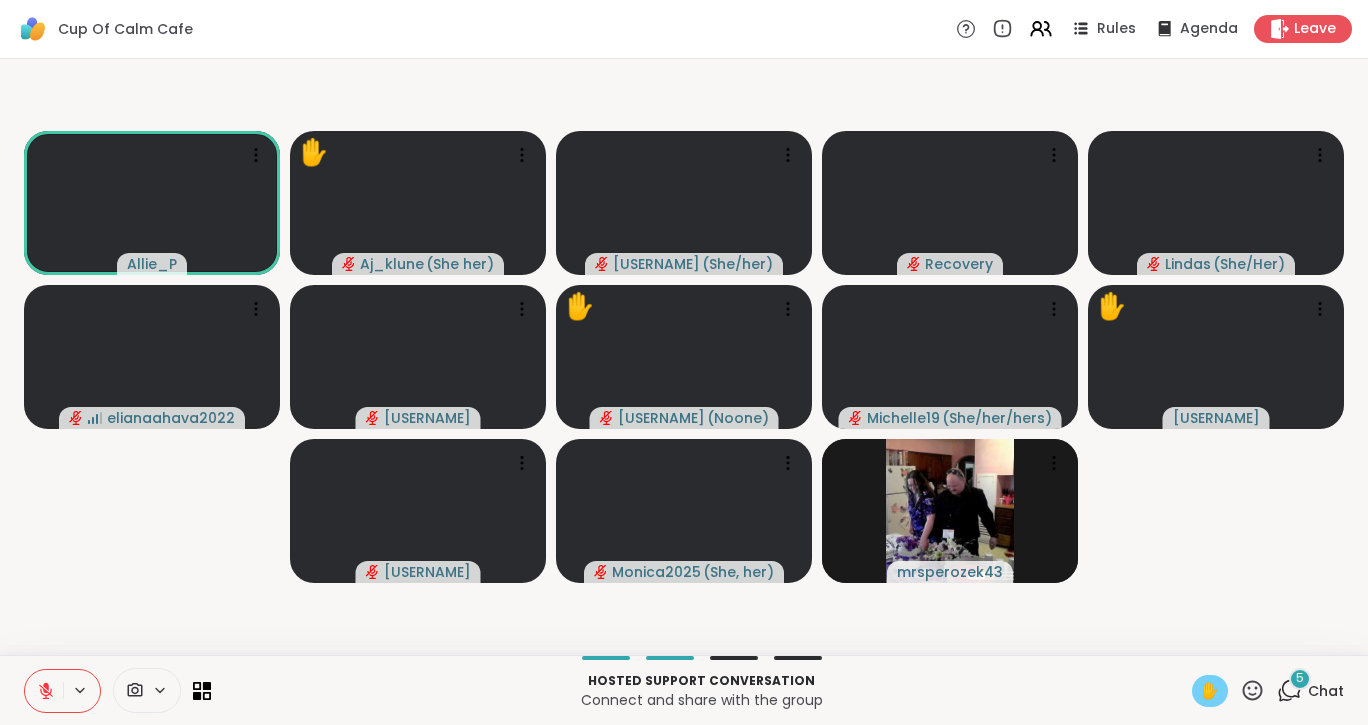 click on "✋" at bounding box center [1210, 691] 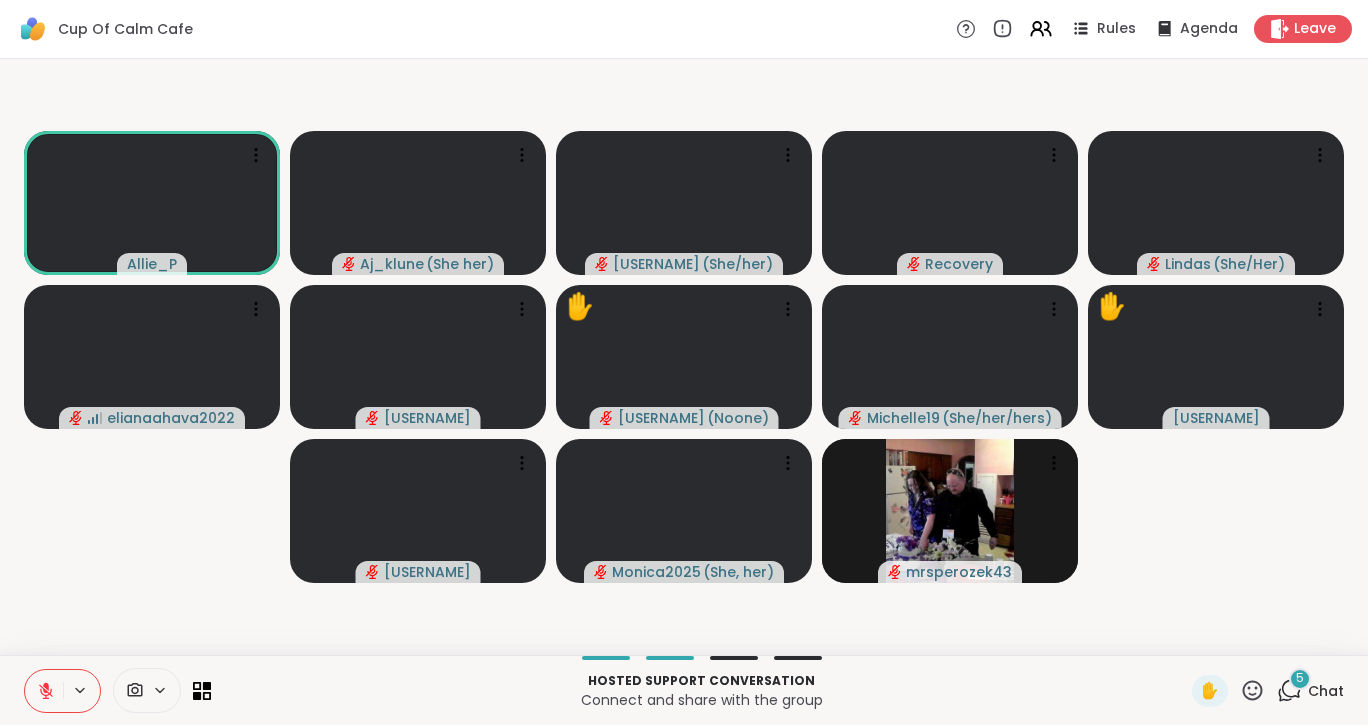 click 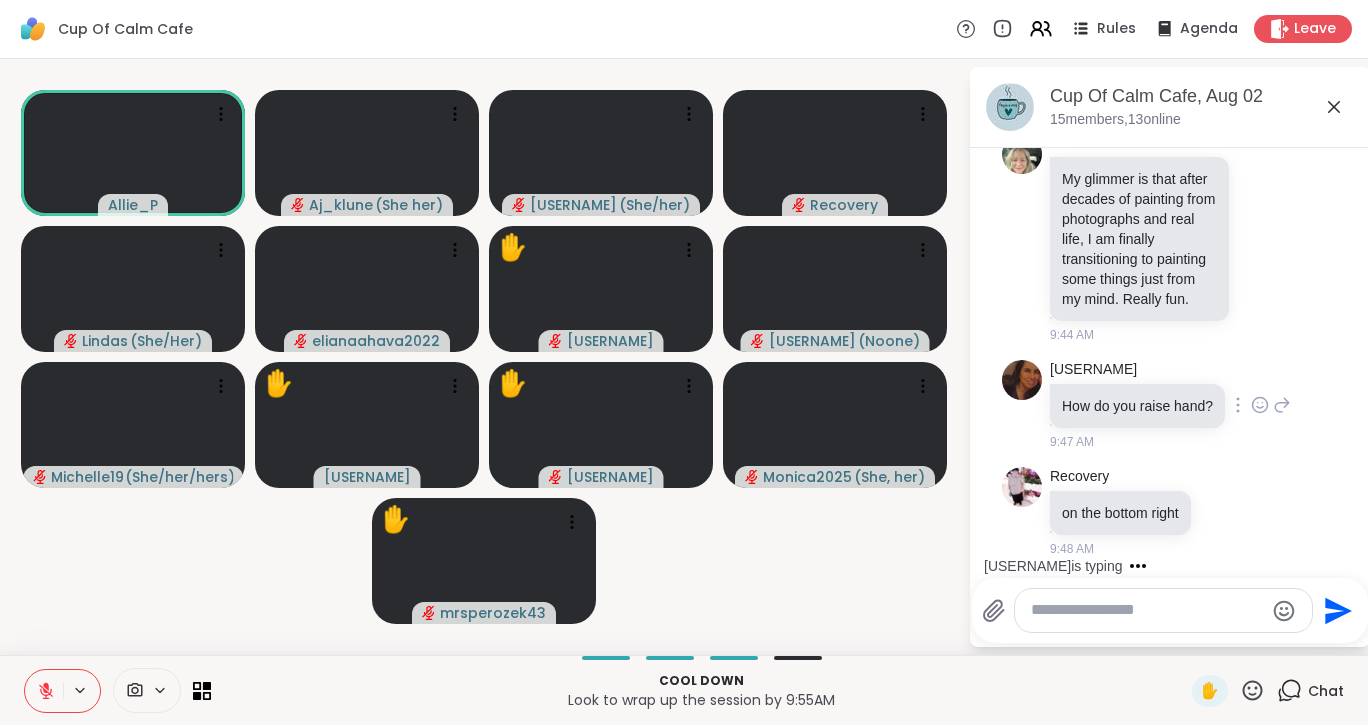scroll, scrollTop: 4718, scrollLeft: 0, axis: vertical 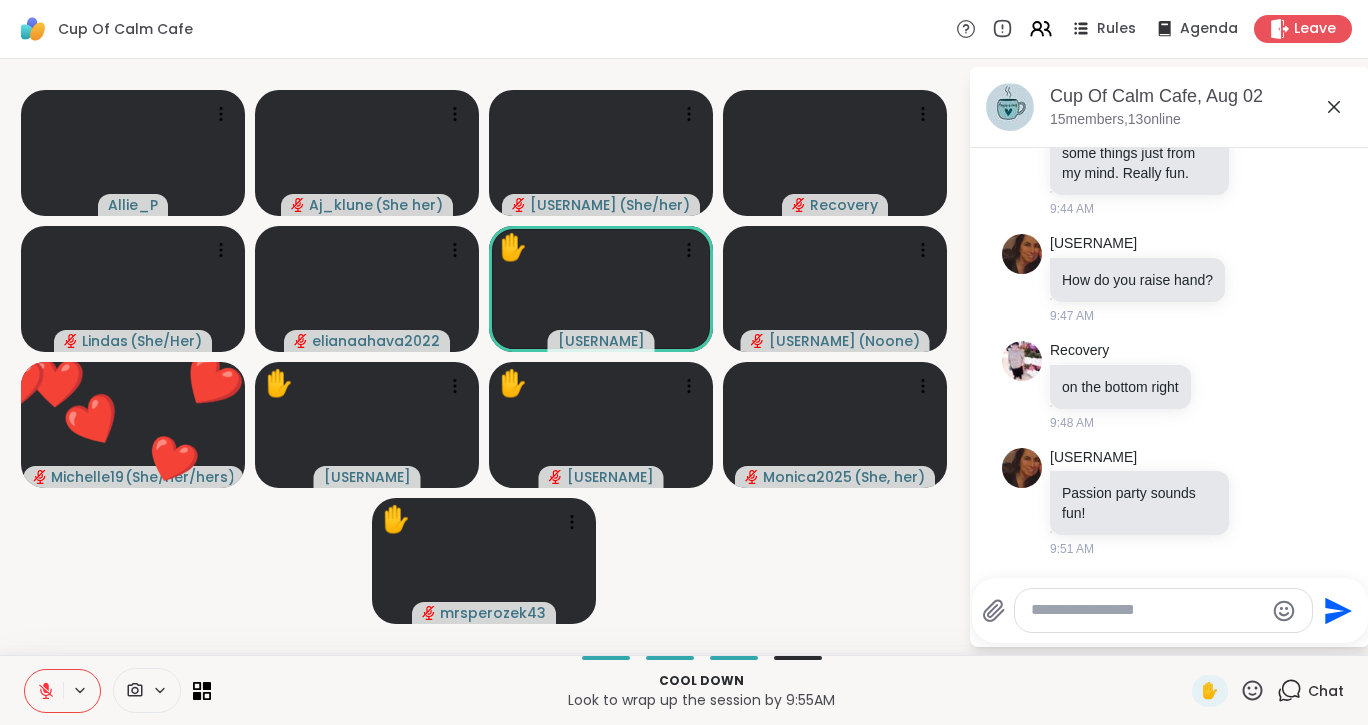 click at bounding box center (1147, 610) 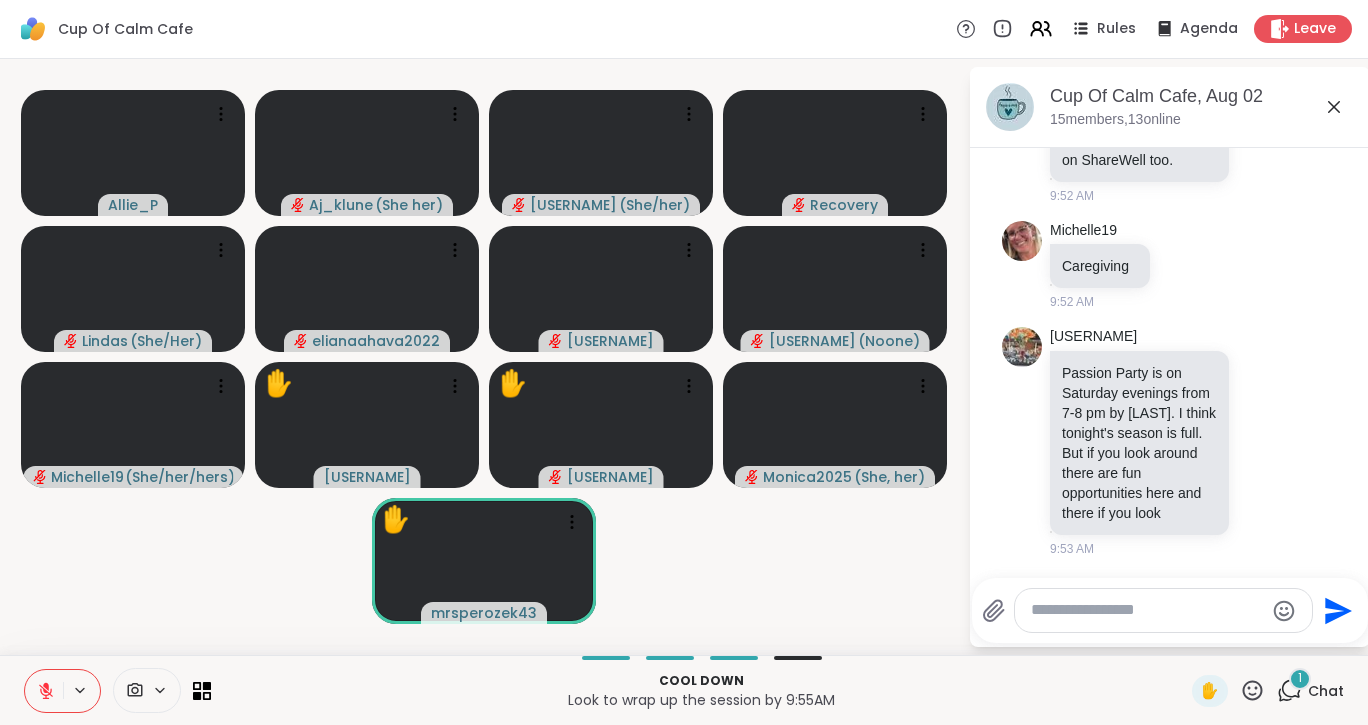 scroll, scrollTop: 5238, scrollLeft: 0, axis: vertical 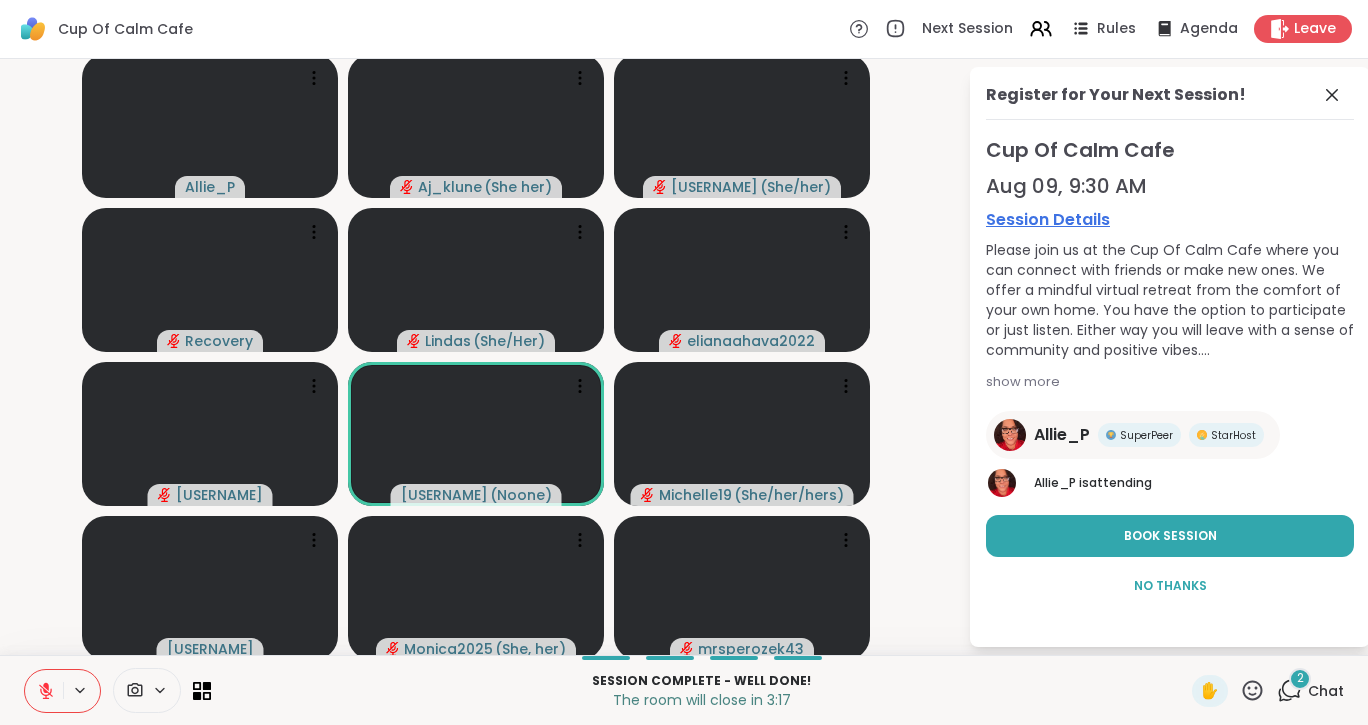 click 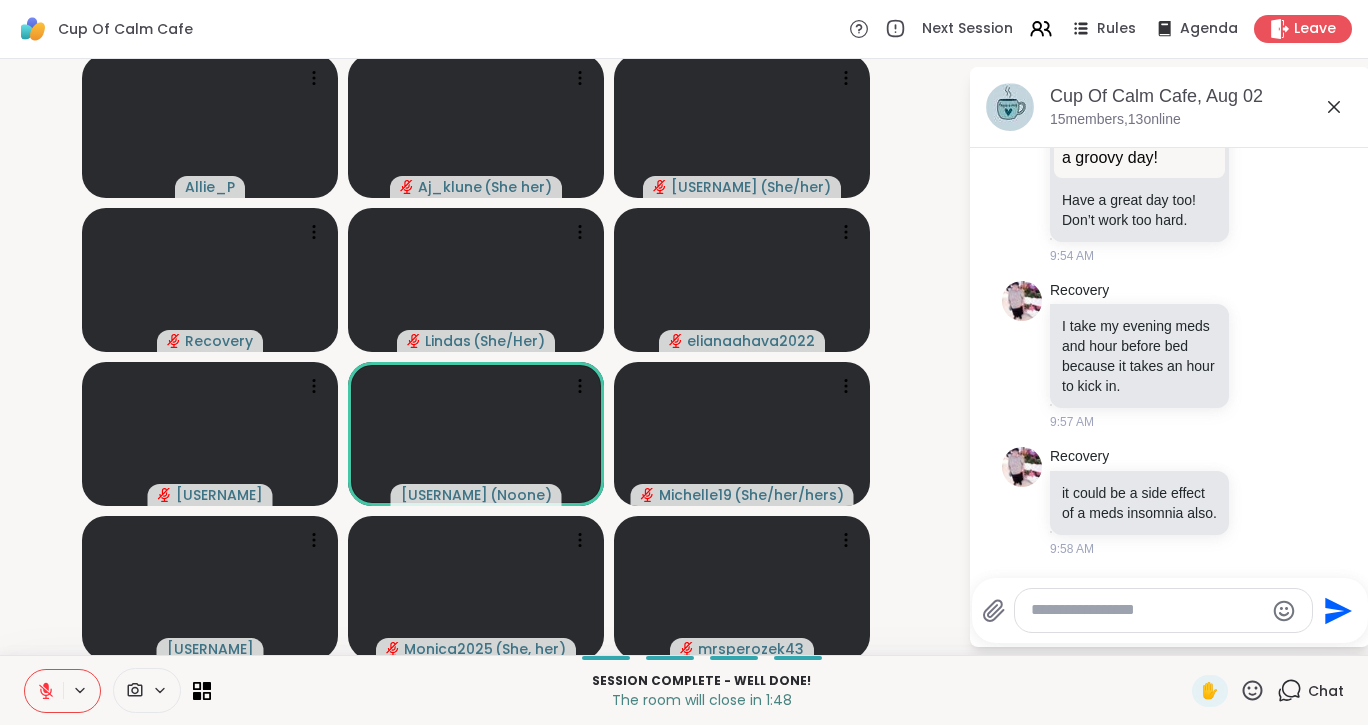 scroll, scrollTop: 5843, scrollLeft: 0, axis: vertical 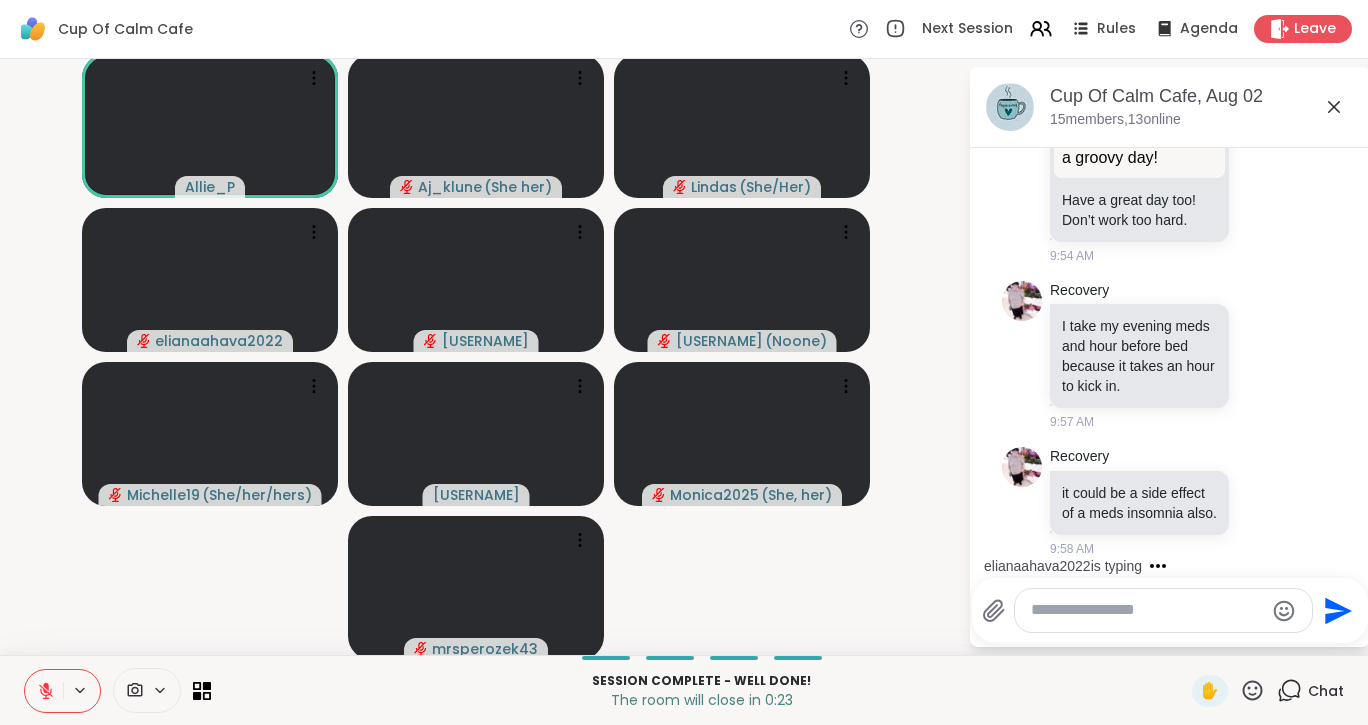 click 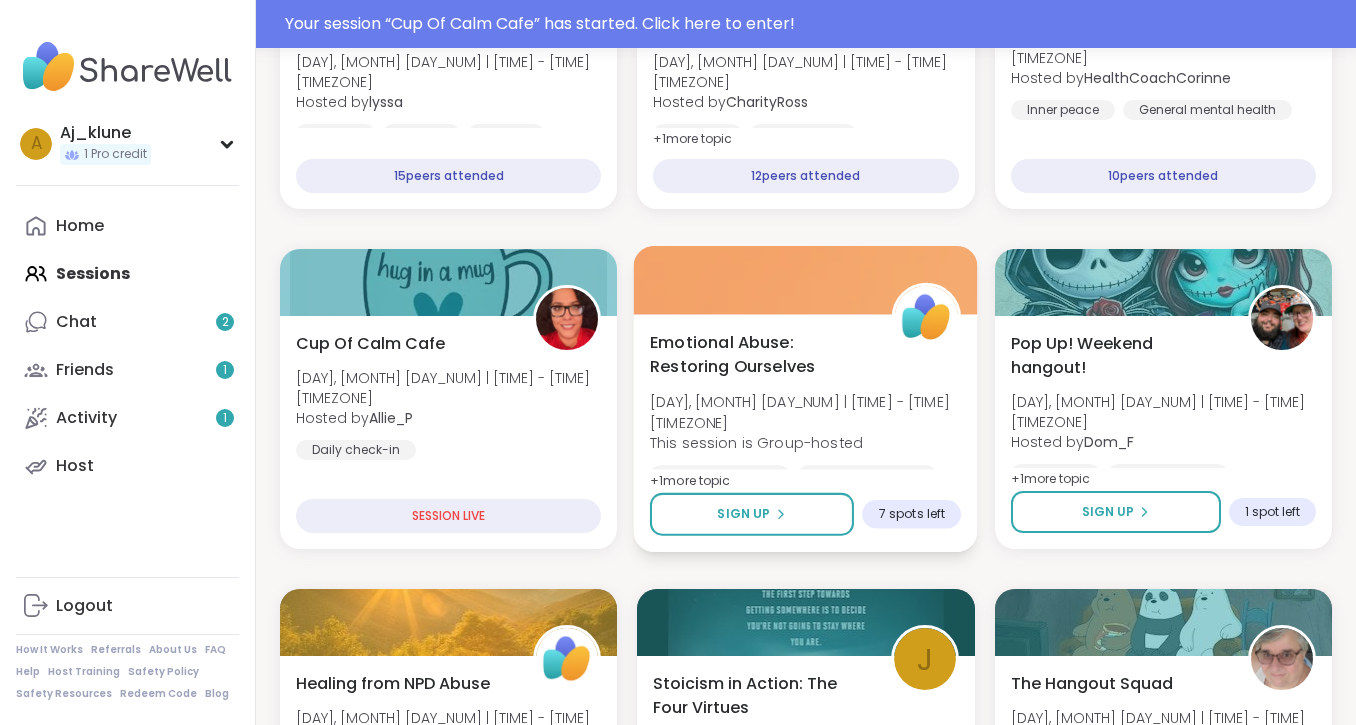 scroll, scrollTop: 553, scrollLeft: 0, axis: vertical 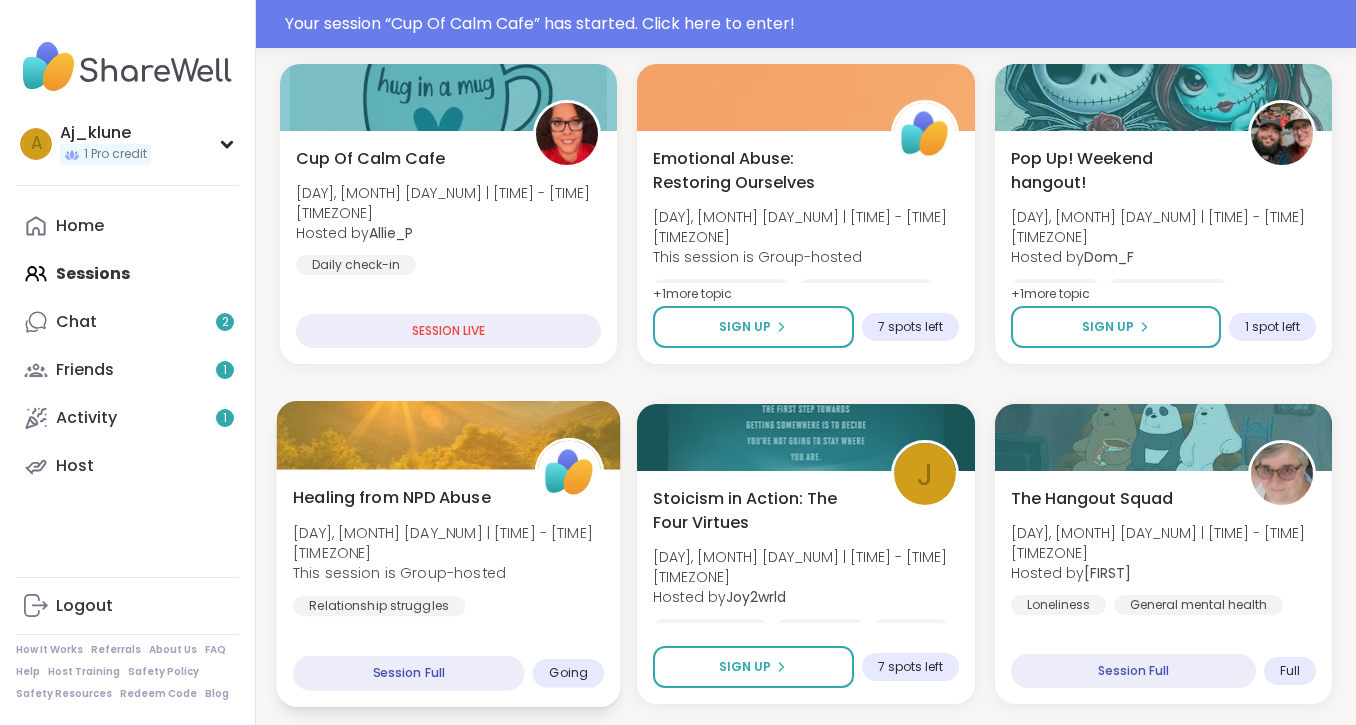 click on "Healing from NPD Abuse" at bounding box center (392, 497) 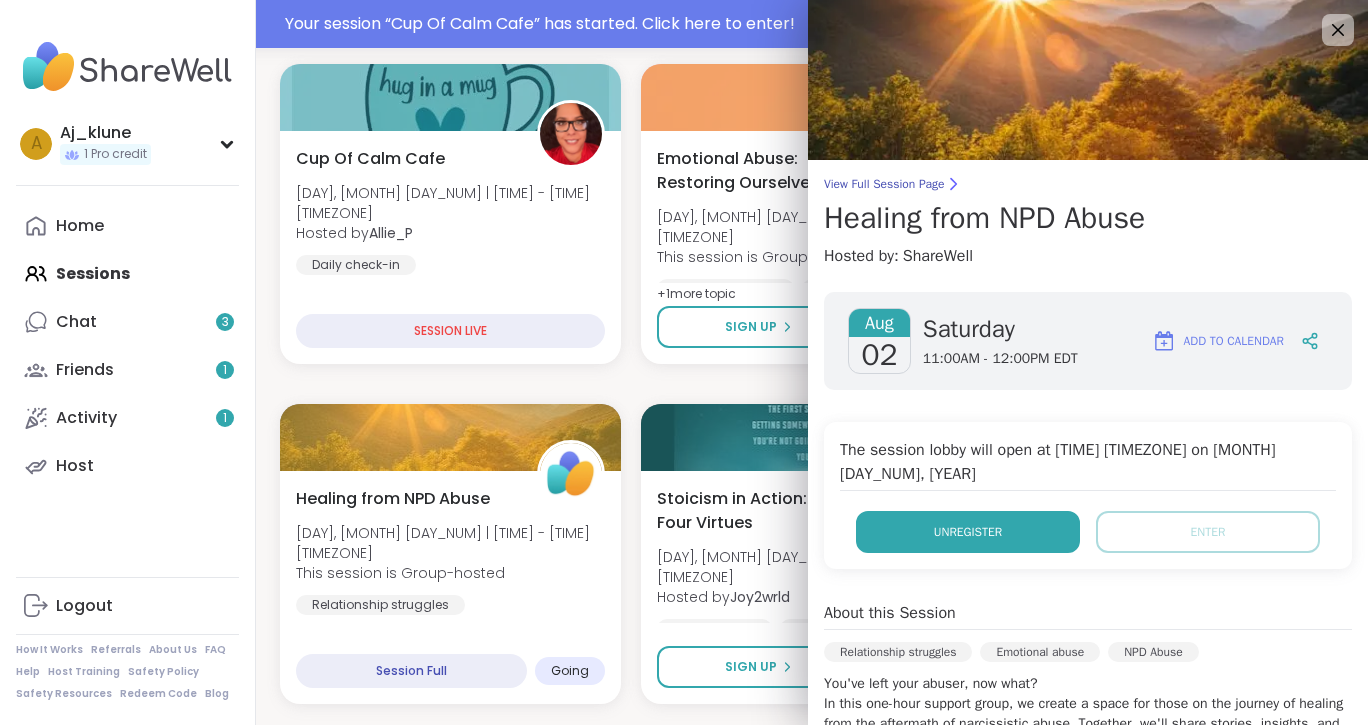 click on "Unregister" at bounding box center [968, 532] 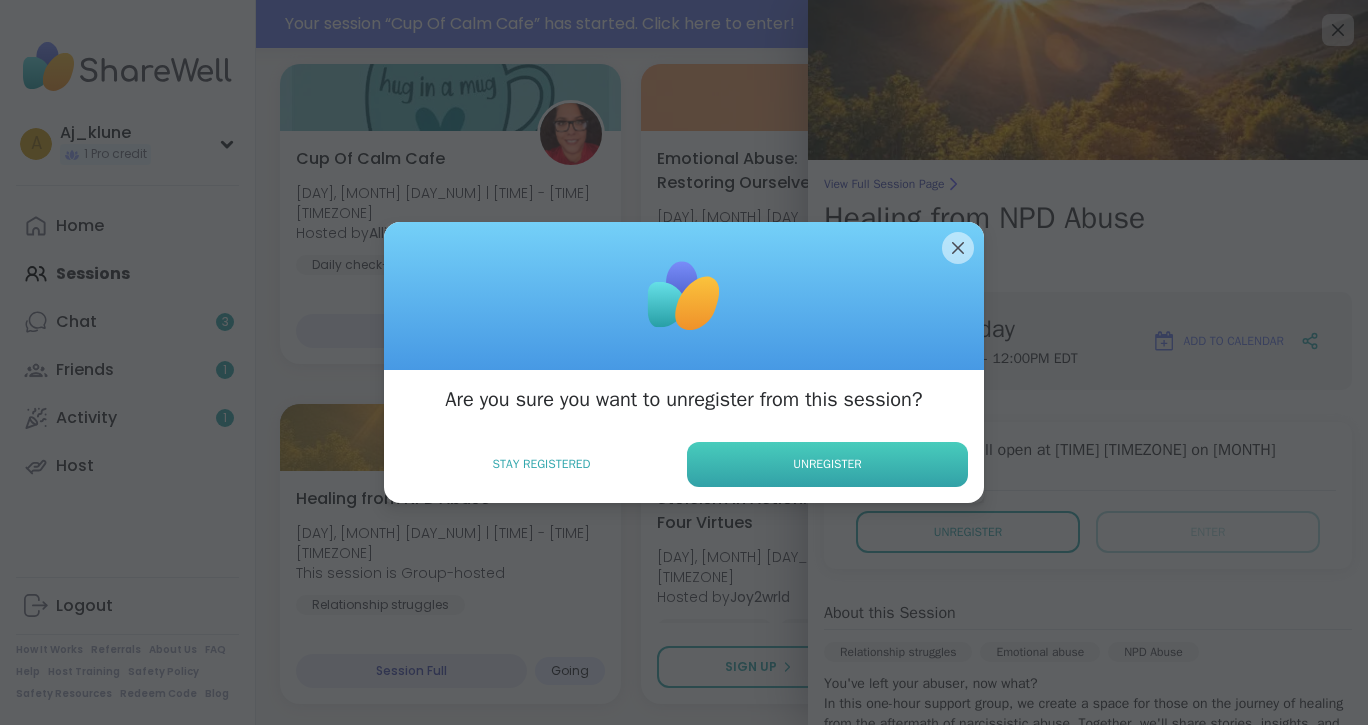 click on "Unregister" at bounding box center [827, 464] 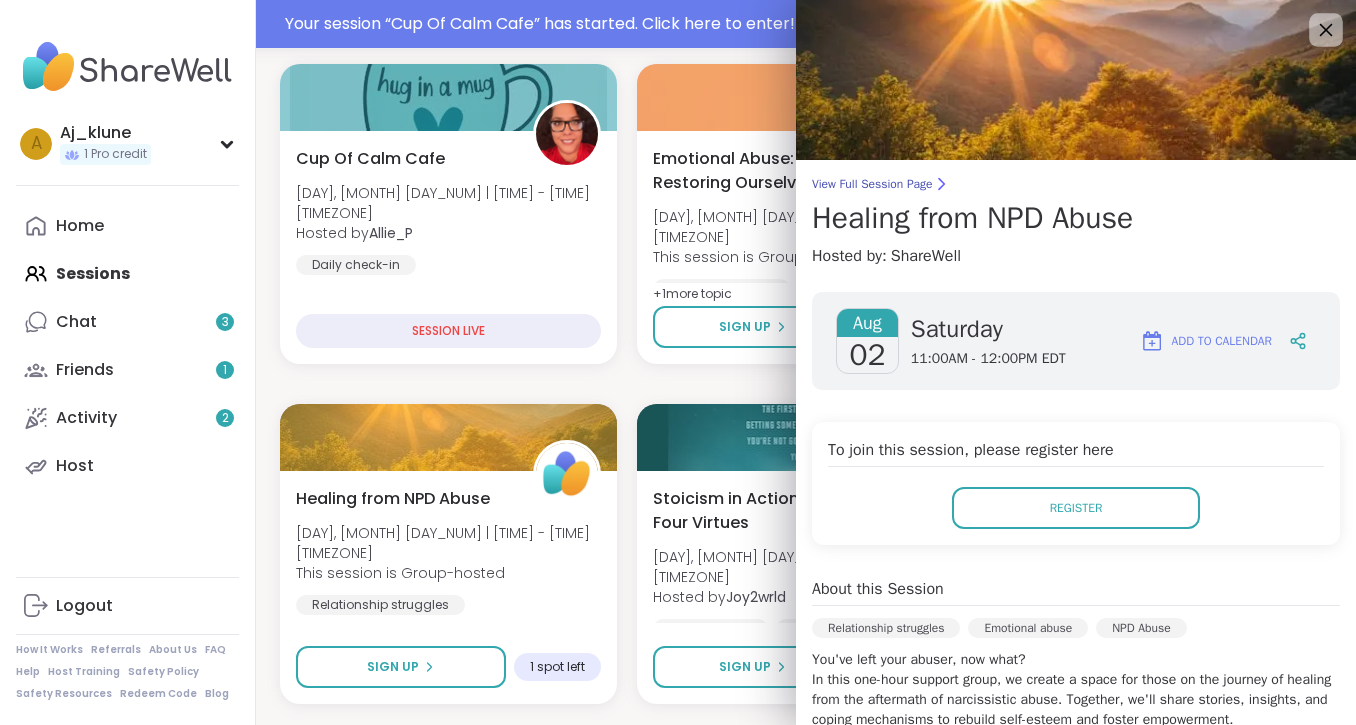 click 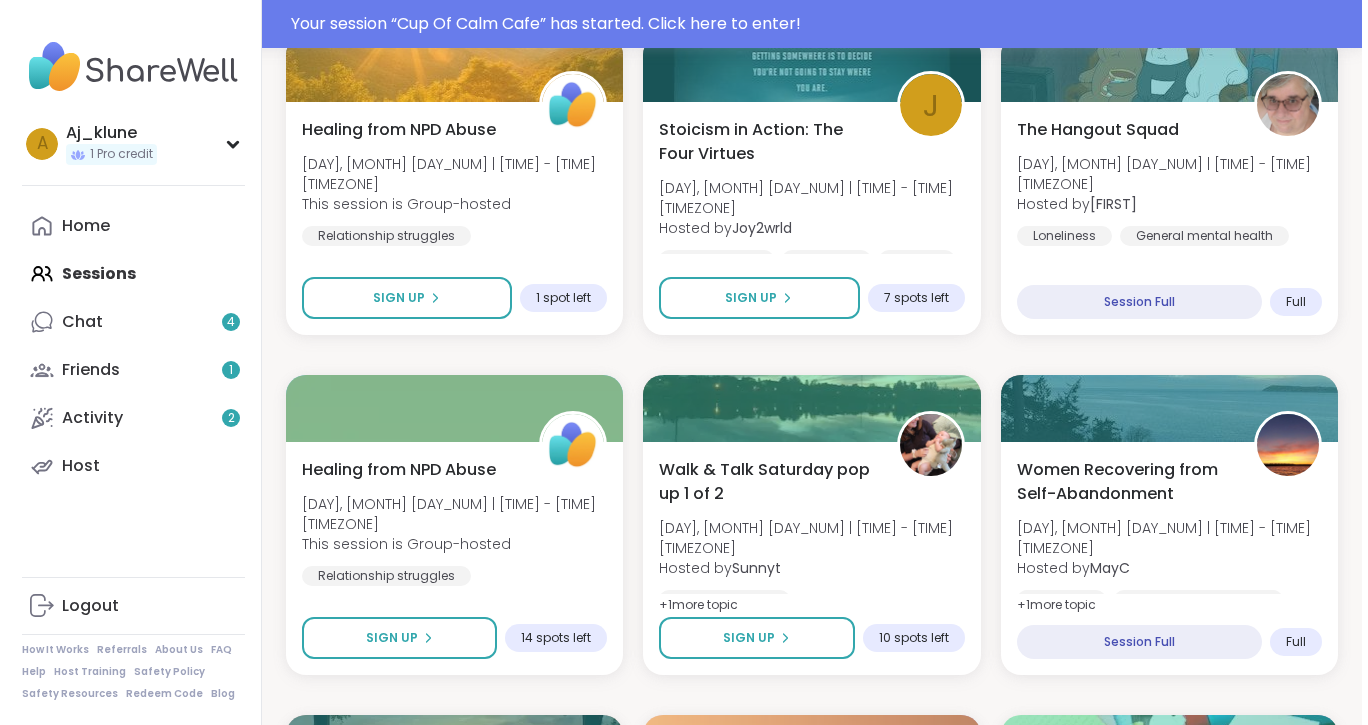 scroll, scrollTop: 1111, scrollLeft: 0, axis: vertical 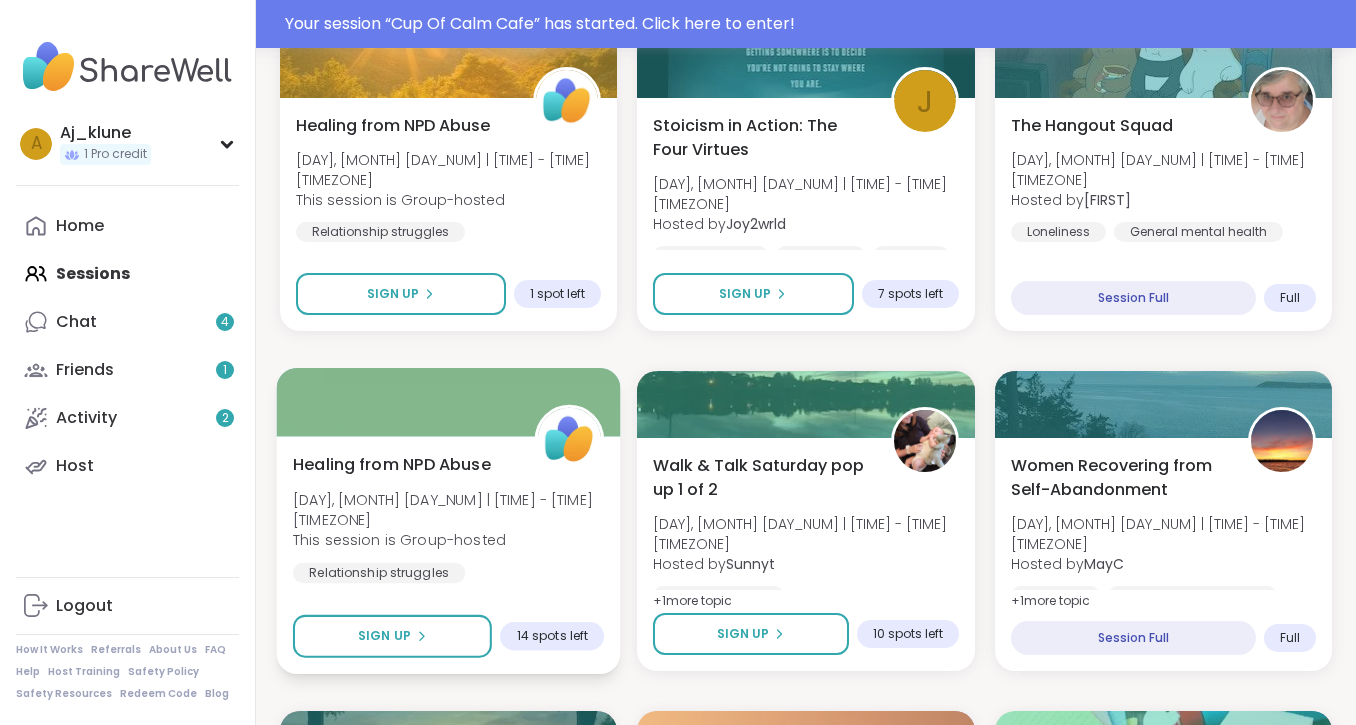 click on "Healing from NPD Abuse" at bounding box center (392, 464) 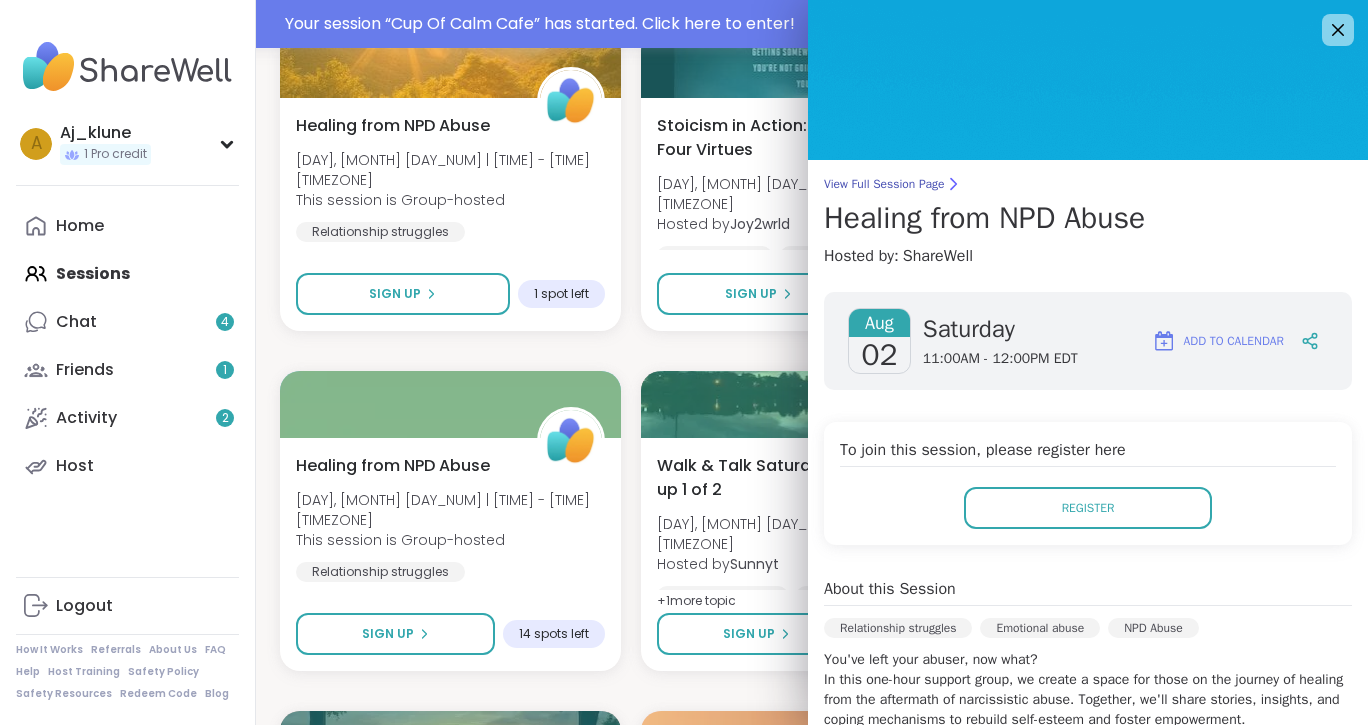 click on "To join this session, please register here Register" at bounding box center (1088, 483) 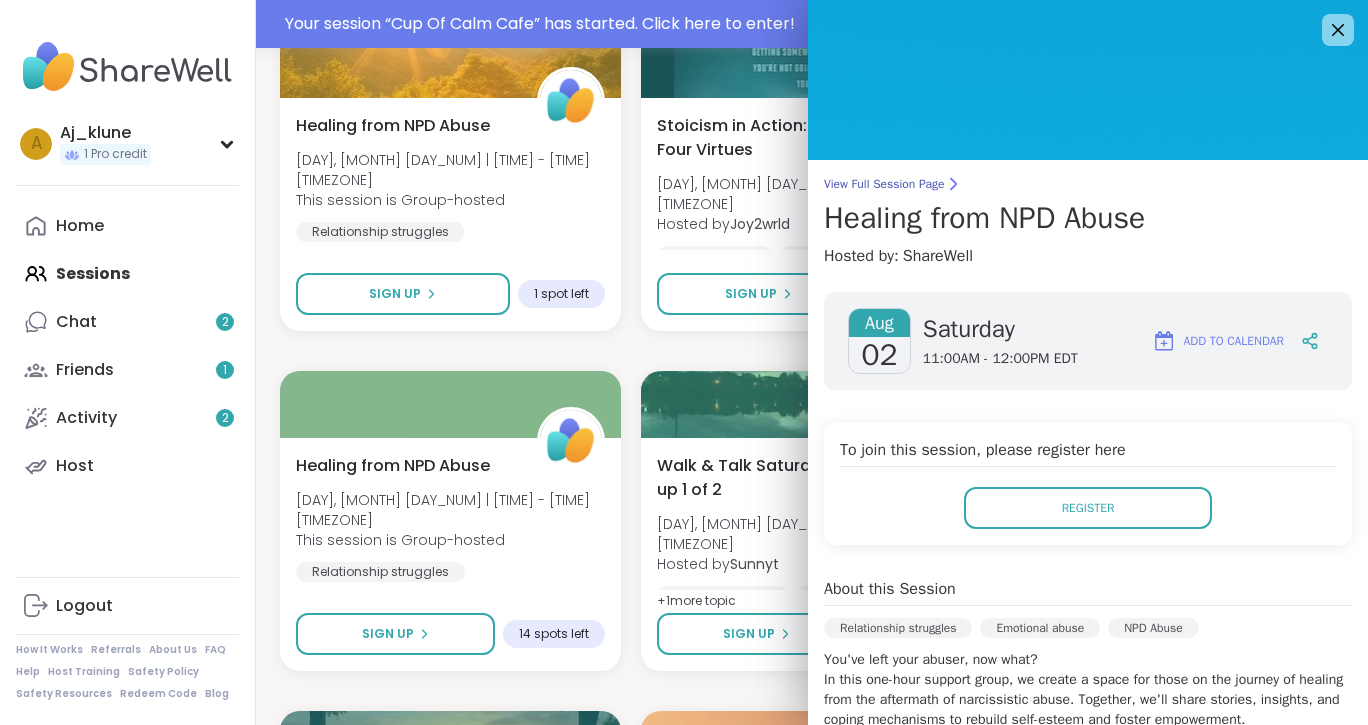 scroll, scrollTop: 245, scrollLeft: 0, axis: vertical 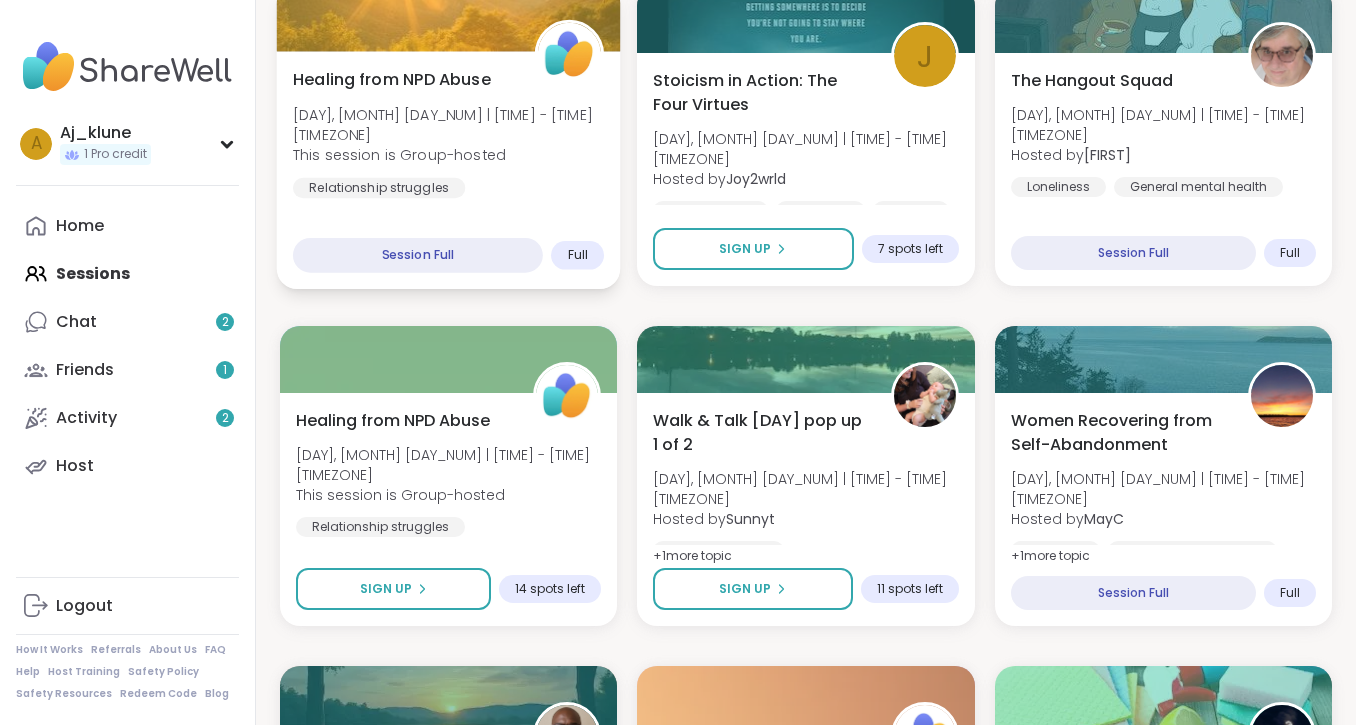 click on "Healing from NPD Abuse" at bounding box center [392, 79] 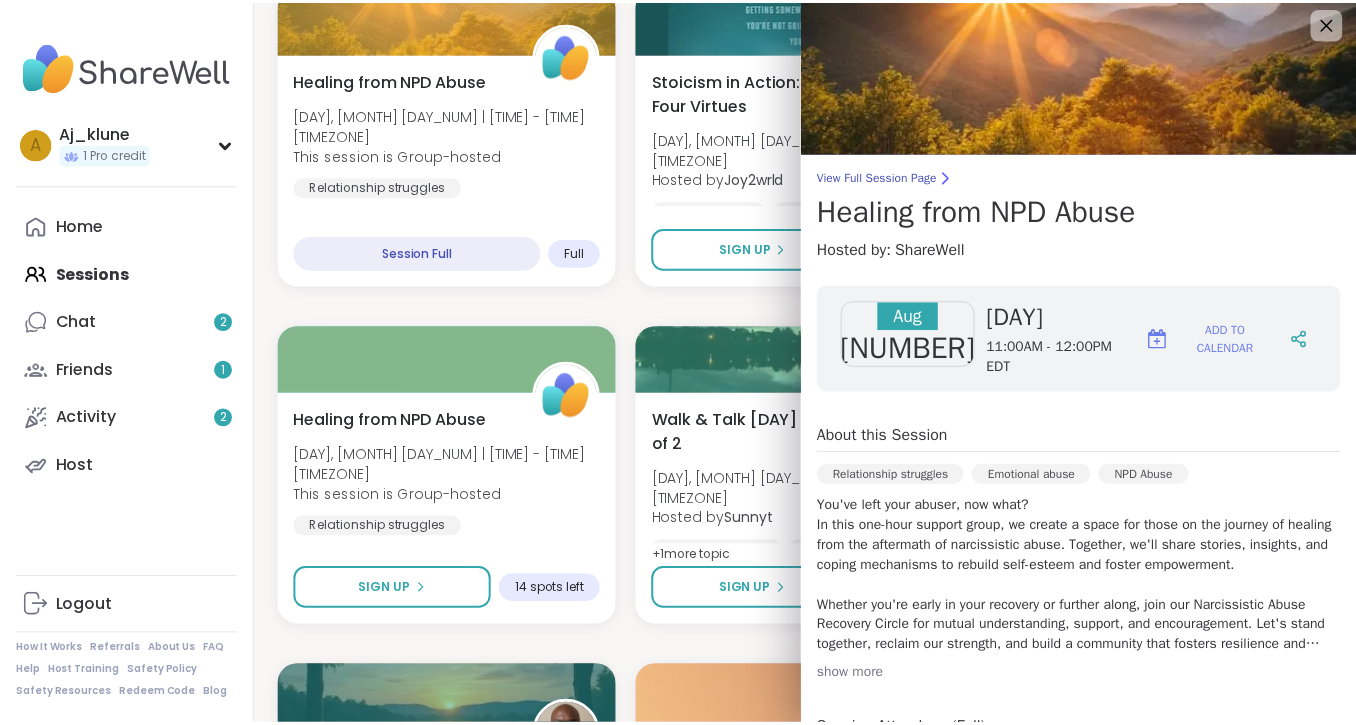 scroll, scrollTop: 0, scrollLeft: 0, axis: both 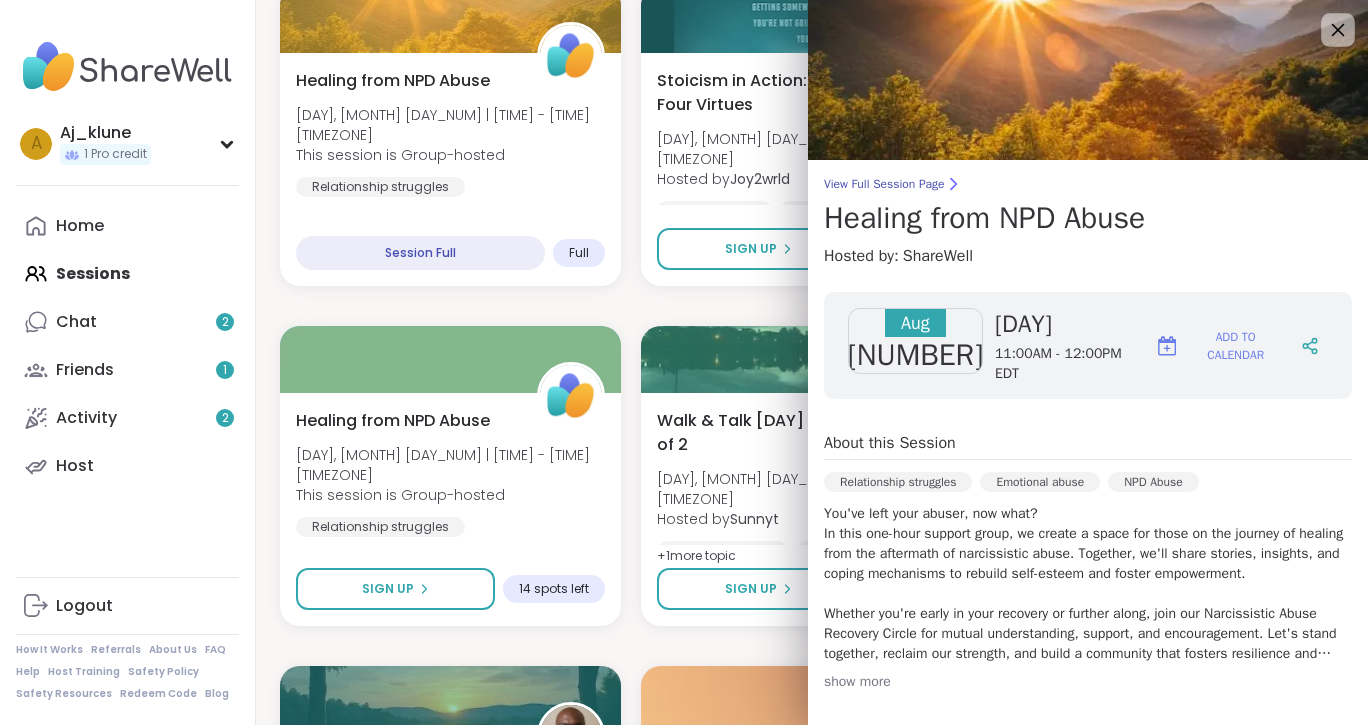 click 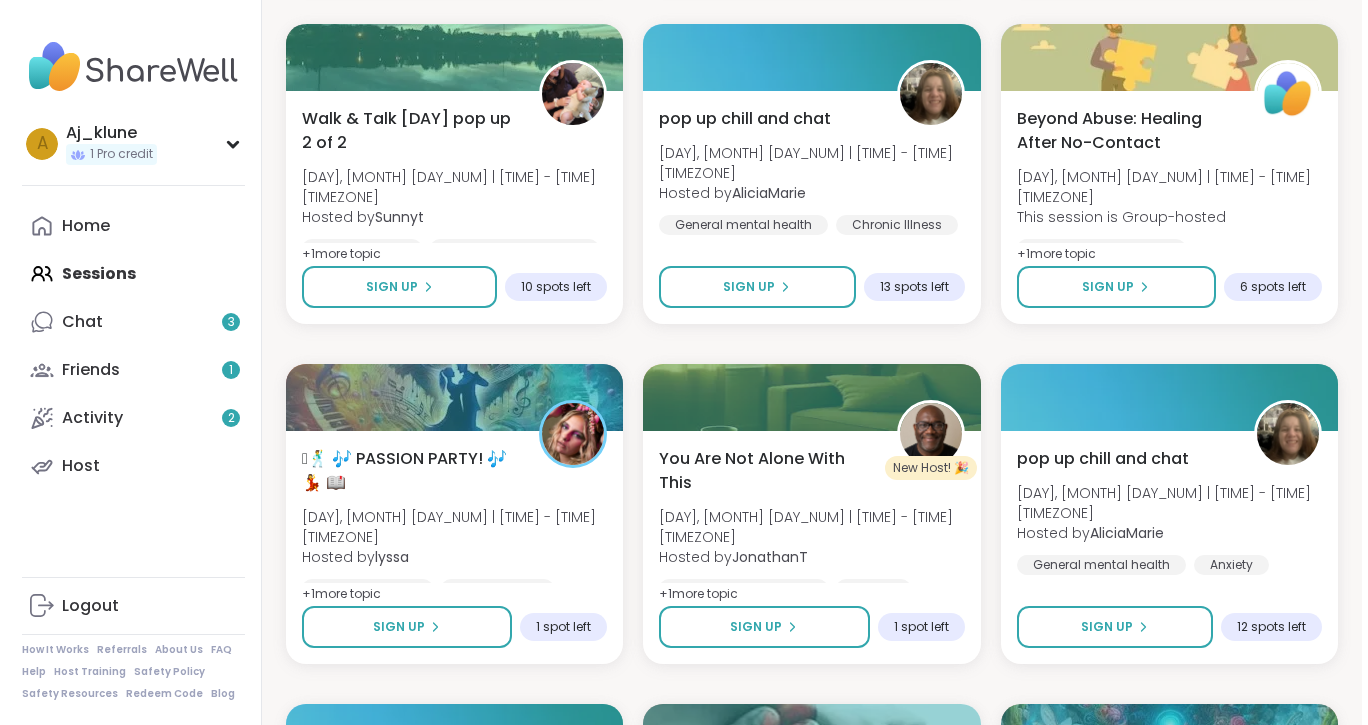 scroll, scrollTop: 2431, scrollLeft: 0, axis: vertical 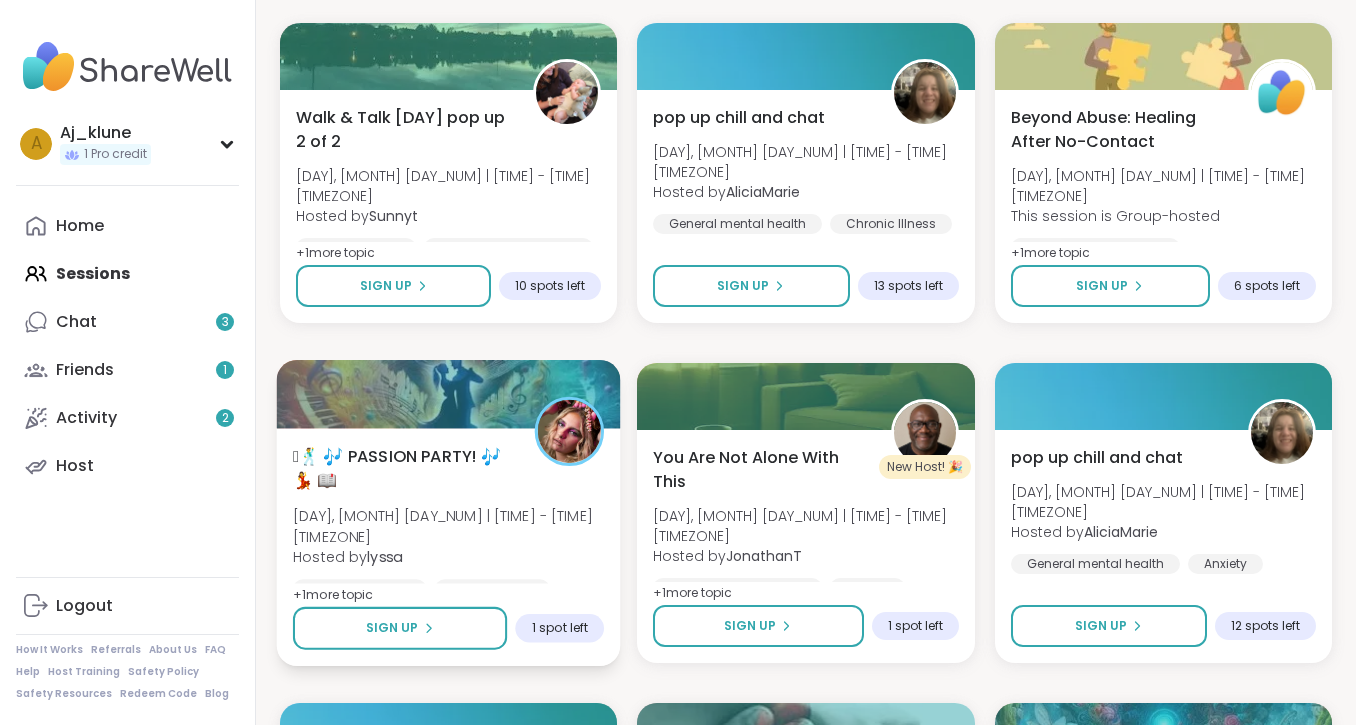 click on "🪩🕺 🎶 PASSION PARTY! 🎶 💃 📖" at bounding box center (403, 468) 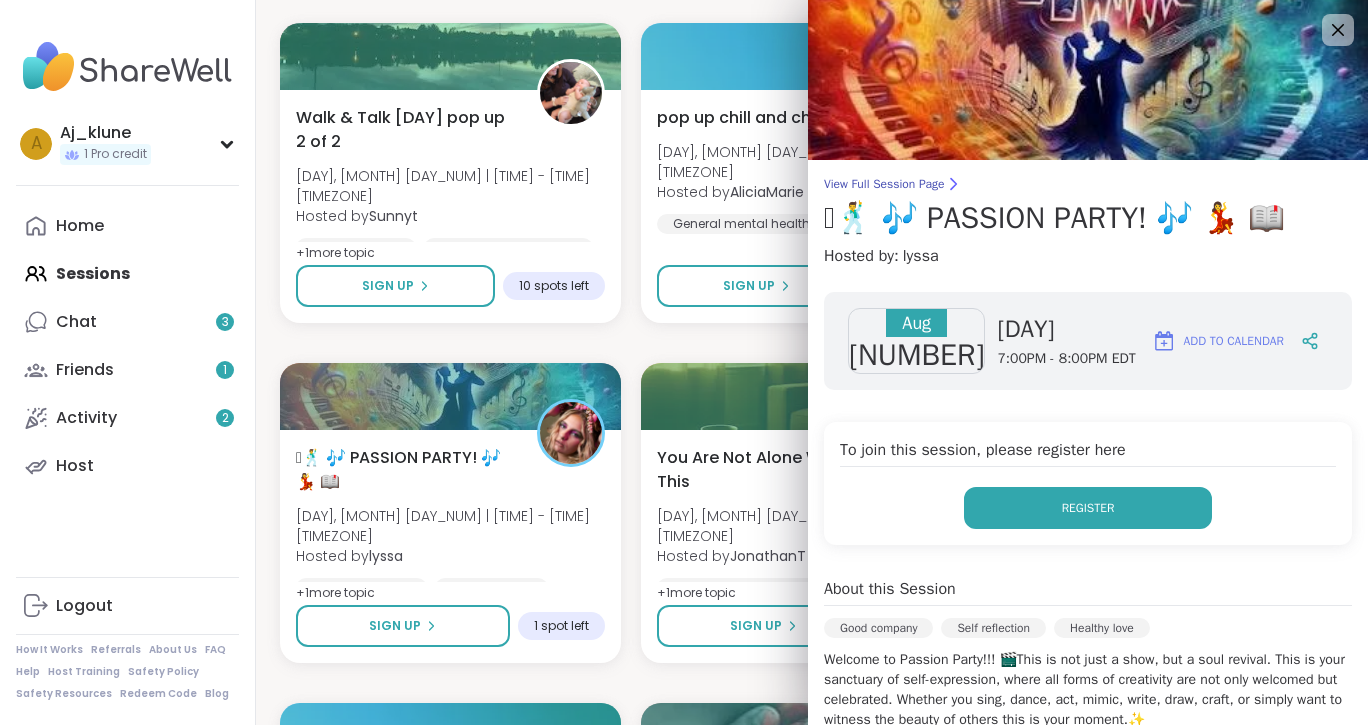 click on "Register" at bounding box center [1088, 508] 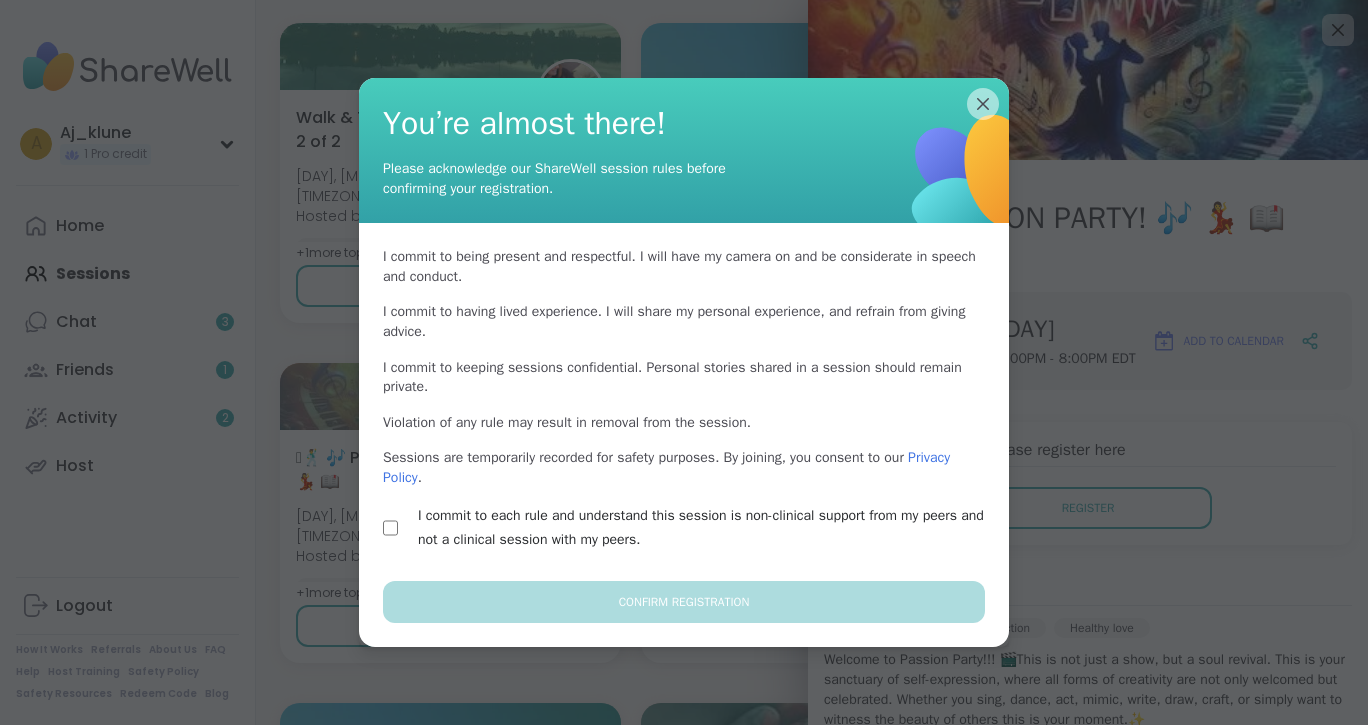 click on "You’re almost there!   Please acknowledge our ShareWell session rules before confirming your registration. I commit to being present and respectful . I will have my camera on and be considerate in speech and conduct. I commit to having lived experience . I will share my personal experience, and refrain from giving advice. I commit to keeping sessions confidential . Personal stories shared in a session should remain private. Violation of any rule may result in removal from the session. Sessions are temporarily recorded for safety purposes. By joining, you consent to our   Privacy Policy . I commit to each rule and understand this session is non-clinical support from my peers and not a clinical session with my peers. Confirm Registration" at bounding box center (684, 362) 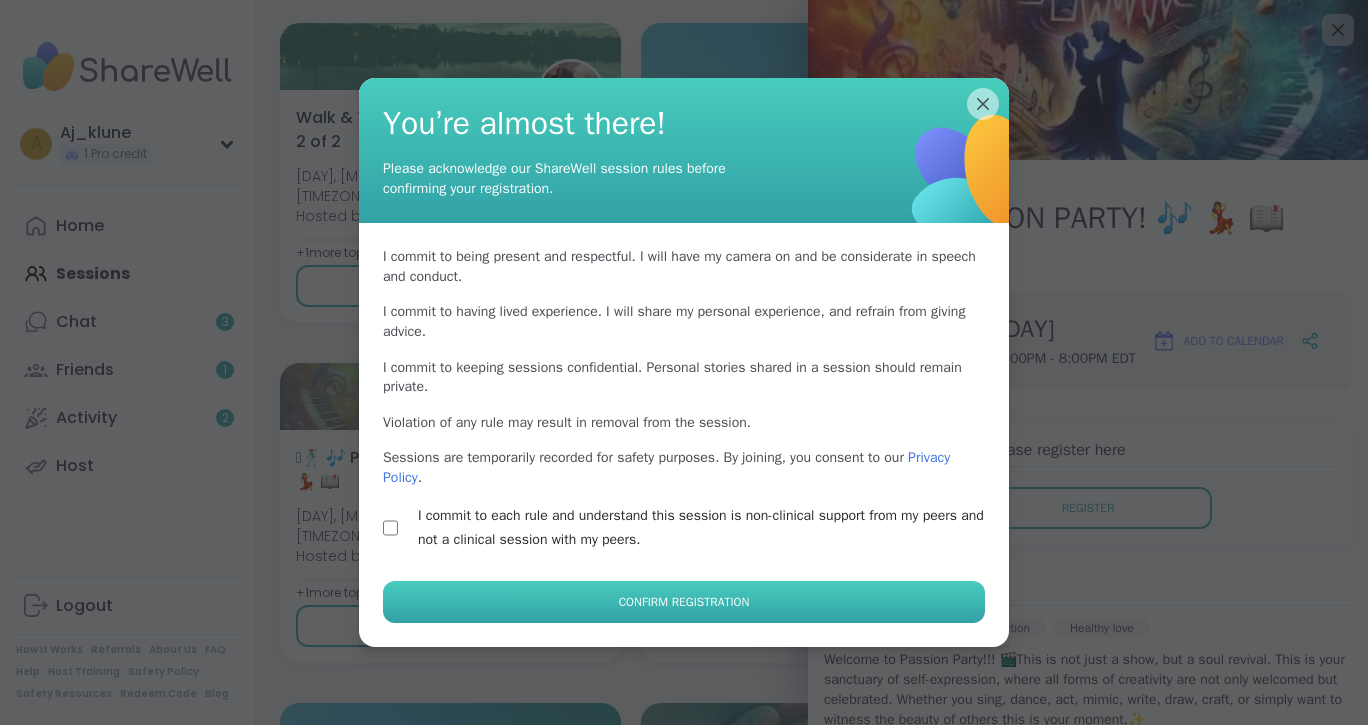 click on "Confirm Registration" at bounding box center (684, 602) 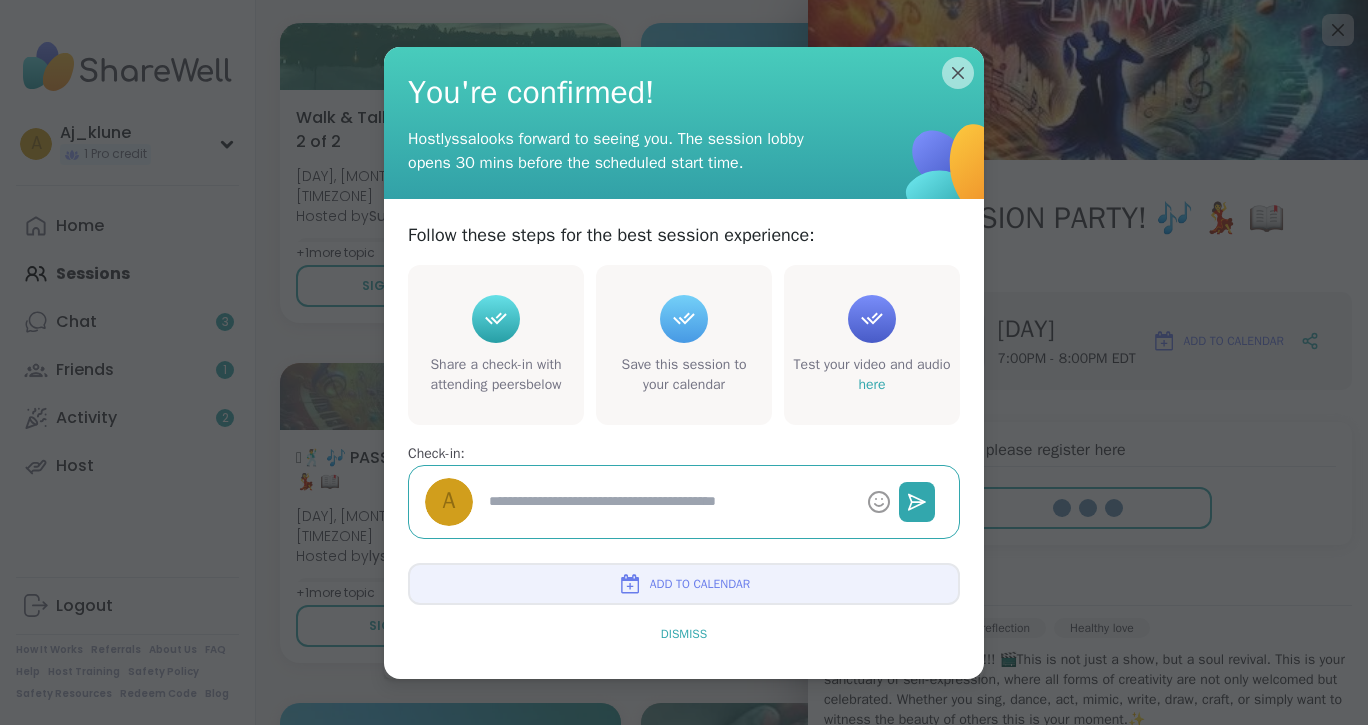 type on "*" 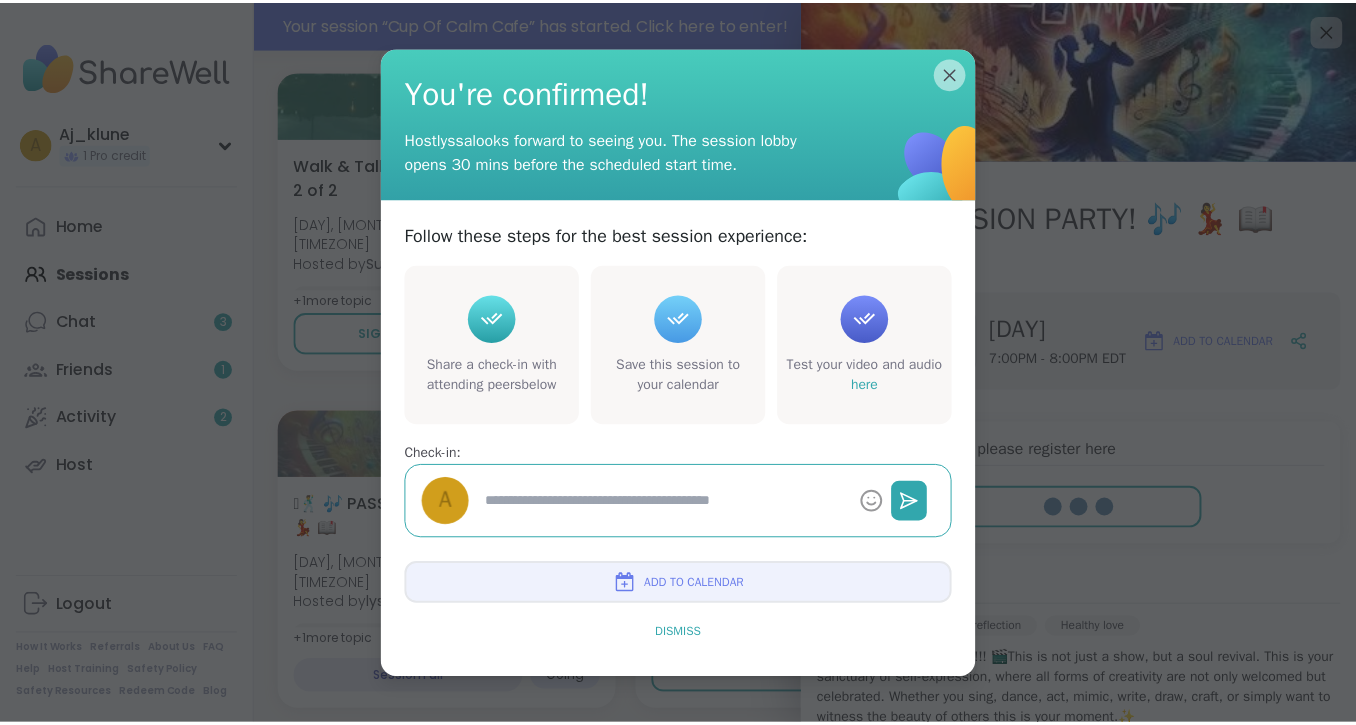 scroll, scrollTop: 2479, scrollLeft: 0, axis: vertical 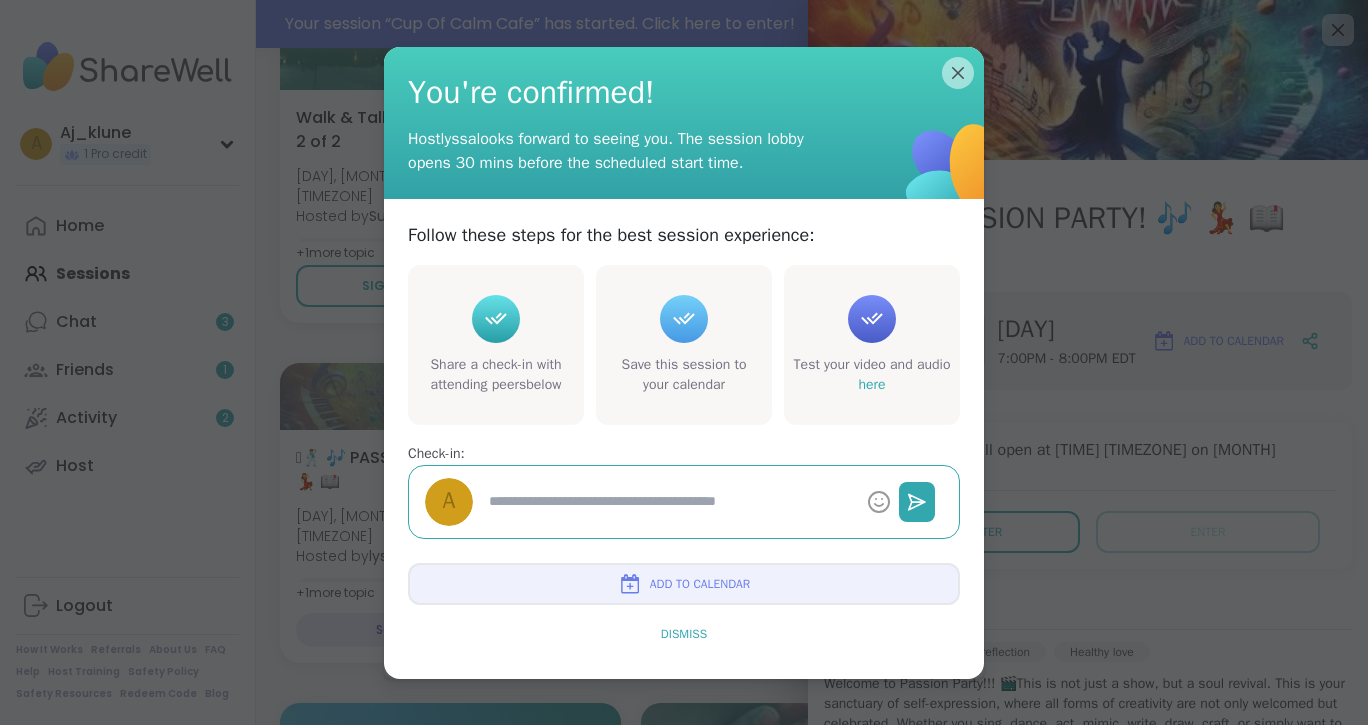 click on "Dismiss" at bounding box center [684, 634] 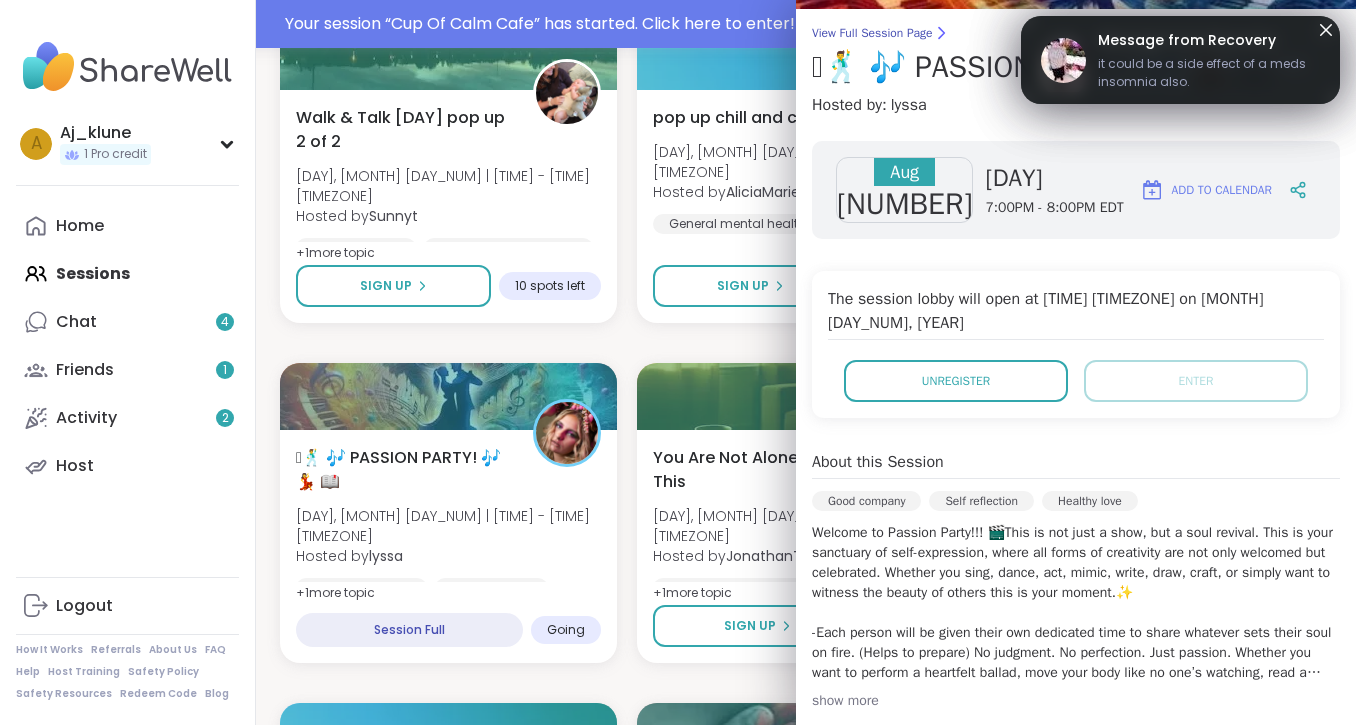 scroll, scrollTop: 0, scrollLeft: 0, axis: both 